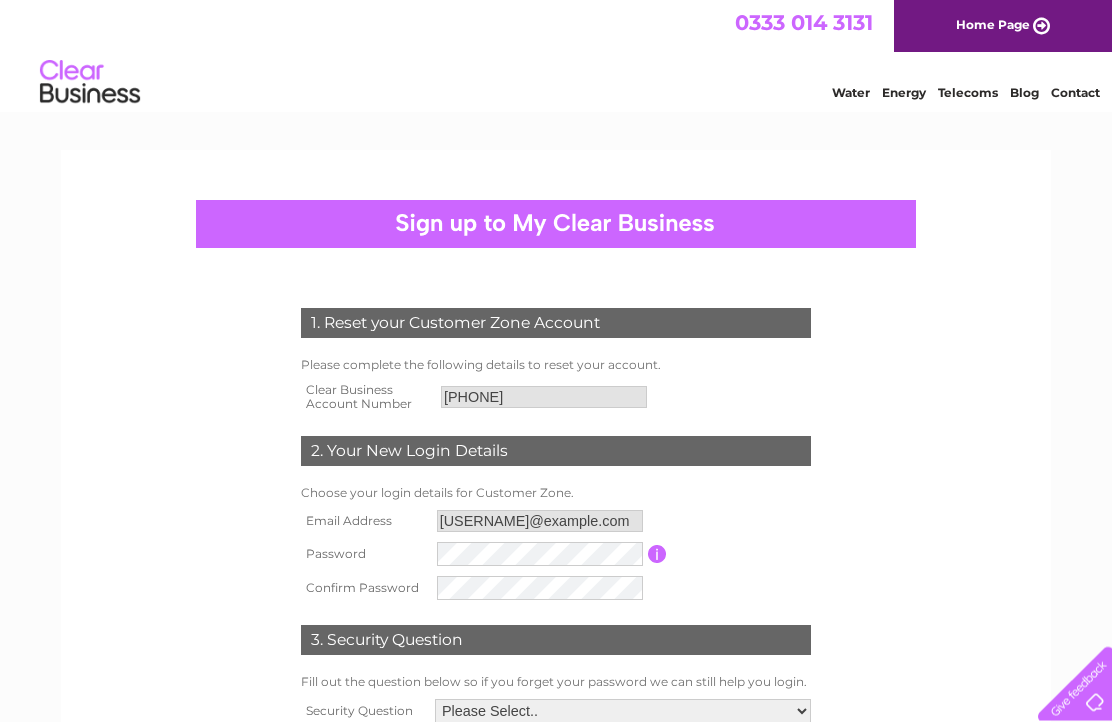 scroll, scrollTop: 28, scrollLeft: 0, axis: vertical 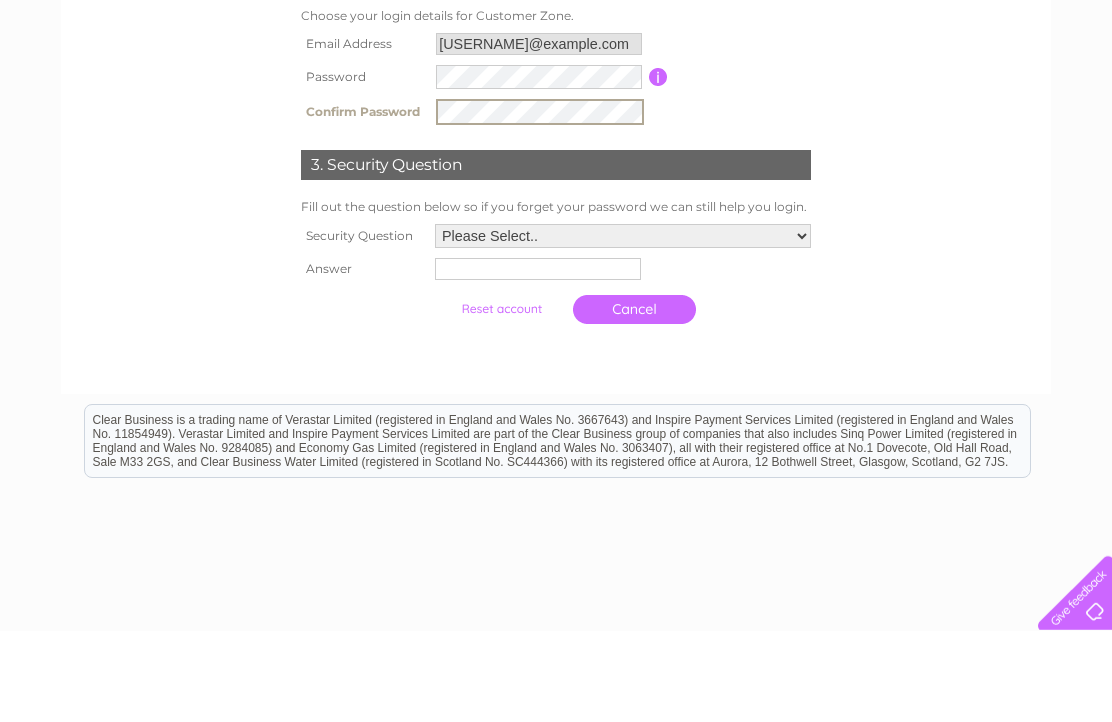 click on "Please Select..
In what town or city was your first job?
In what town or city did you meet your spouse/partner?
In what town or city did your mother and father meet?
What street did you live on as a child?
What was the name of your first pet?
Who was your childhood hero?" at bounding box center (623, 327) 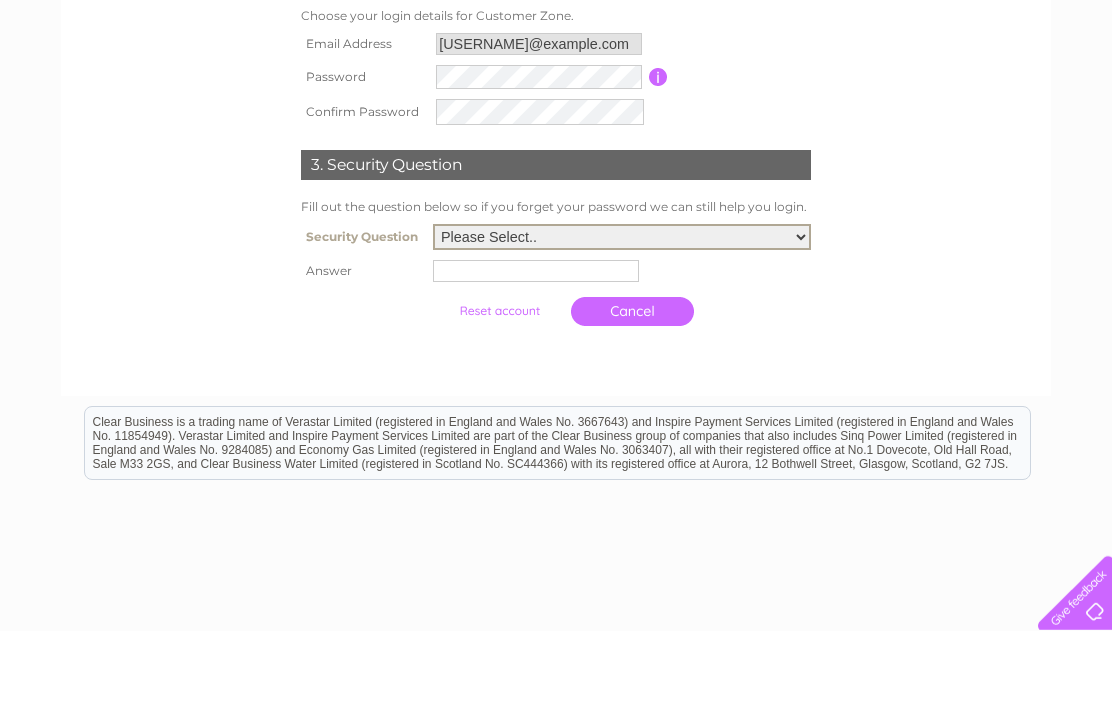 scroll, scrollTop: 474, scrollLeft: 0, axis: vertical 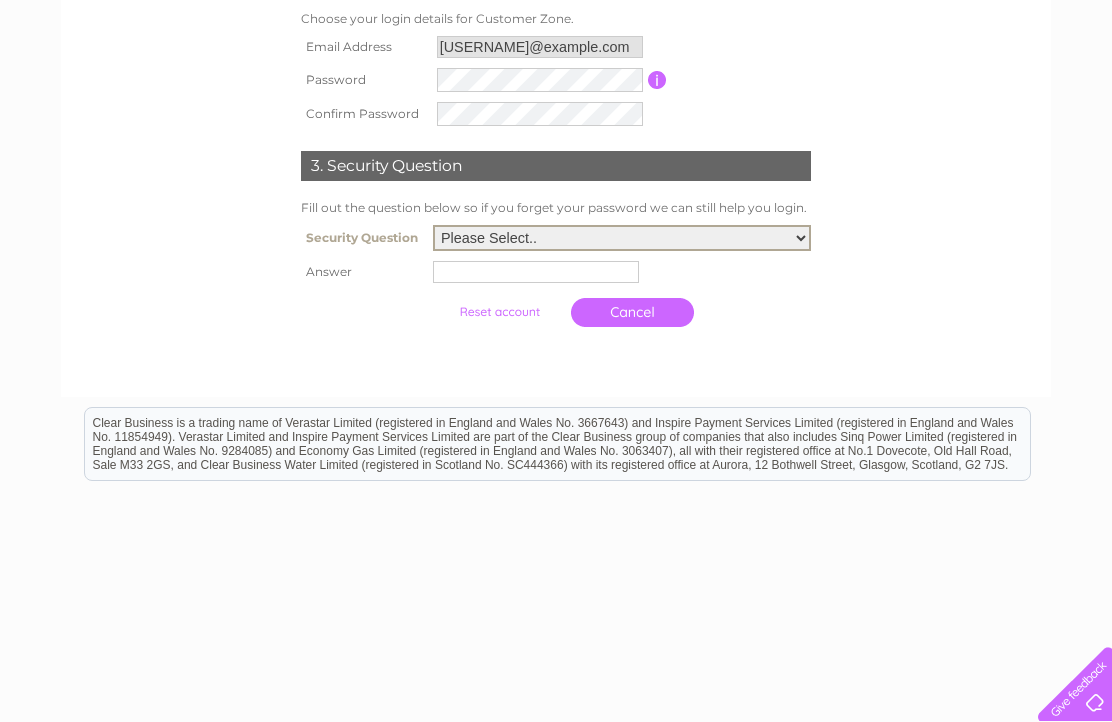 select on "3" 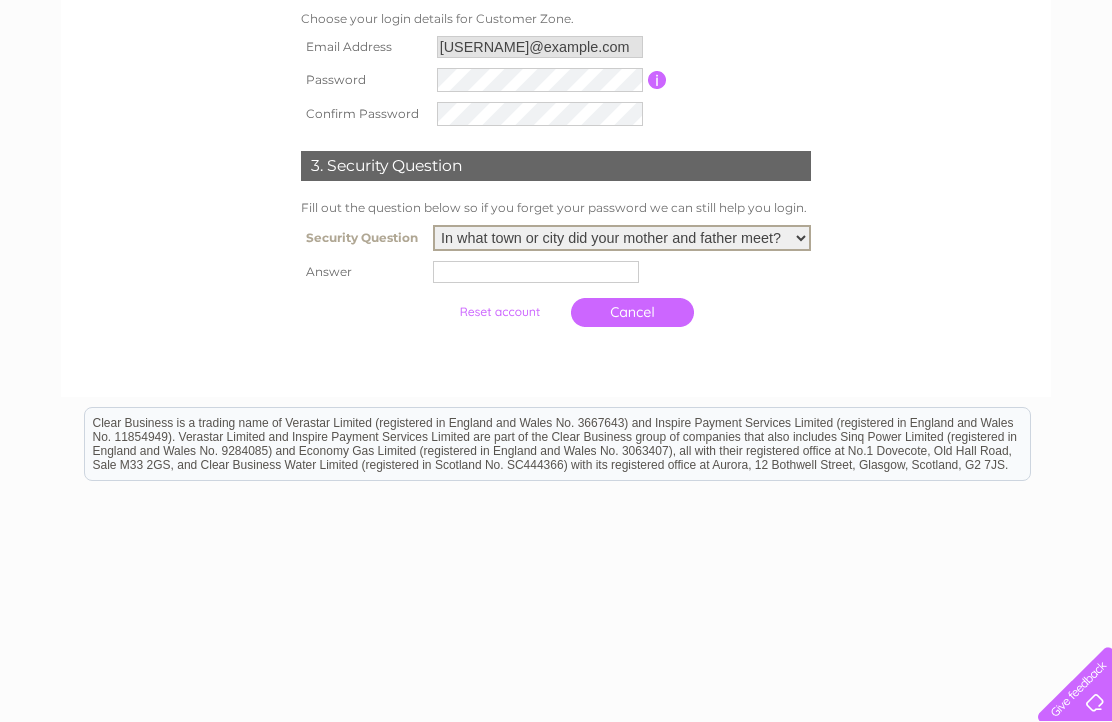 click at bounding box center [536, 272] 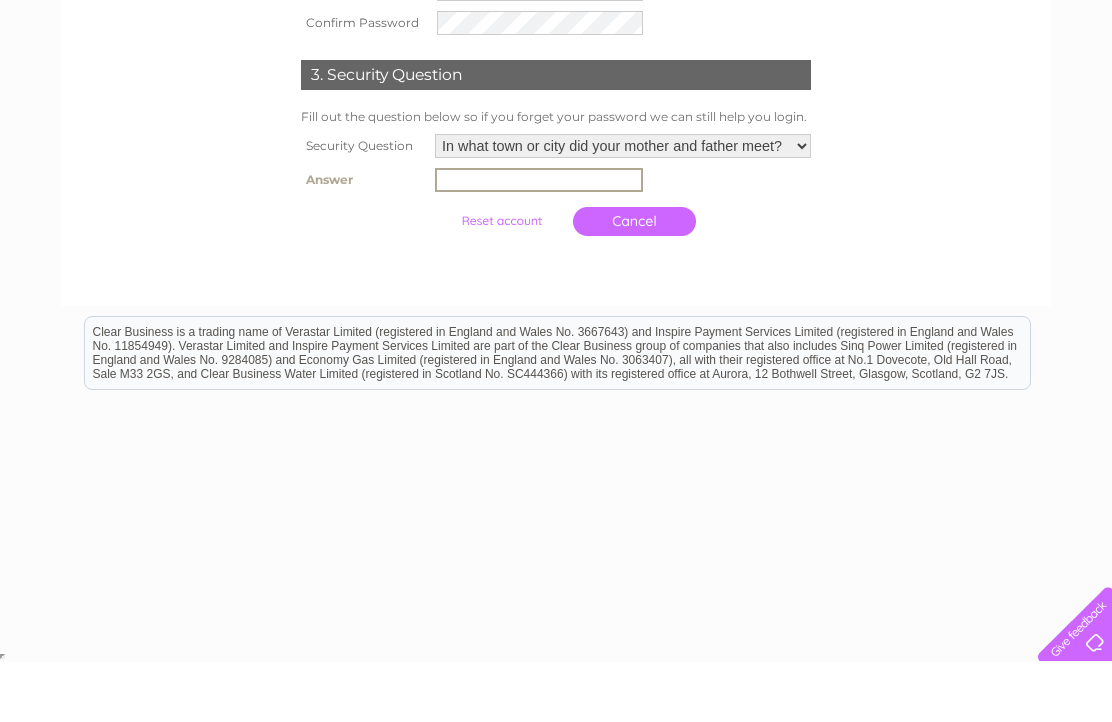 scroll, scrollTop: 474, scrollLeft: 0, axis: vertical 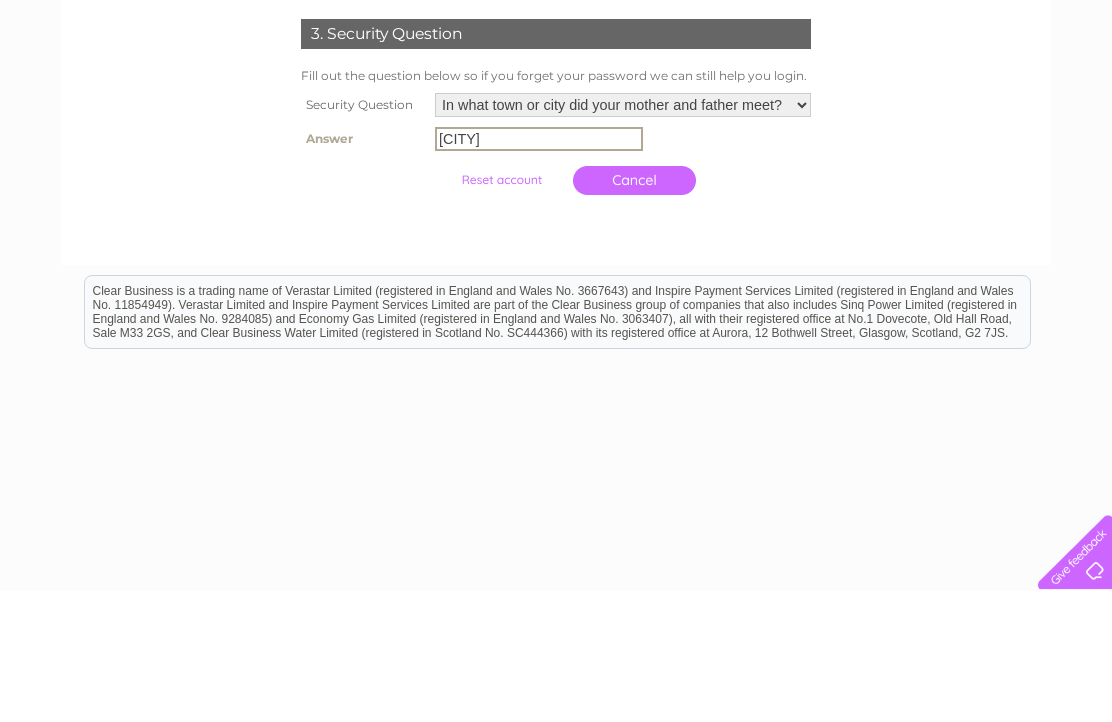 type on "Aberdeen" 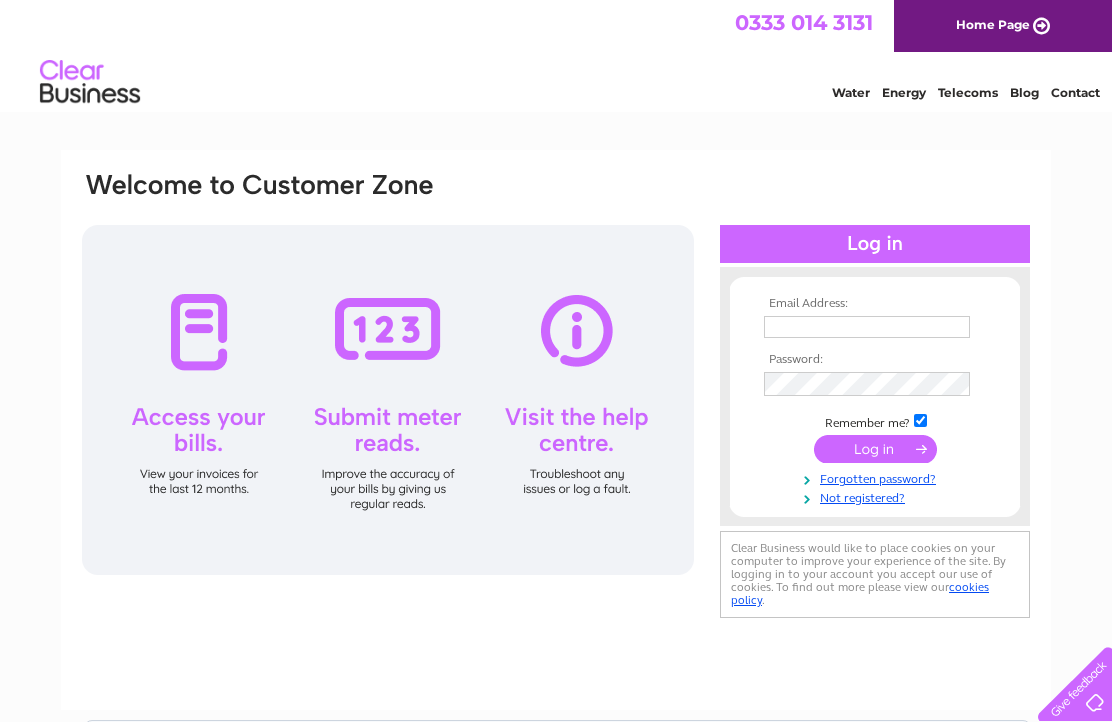 scroll, scrollTop: 0, scrollLeft: 0, axis: both 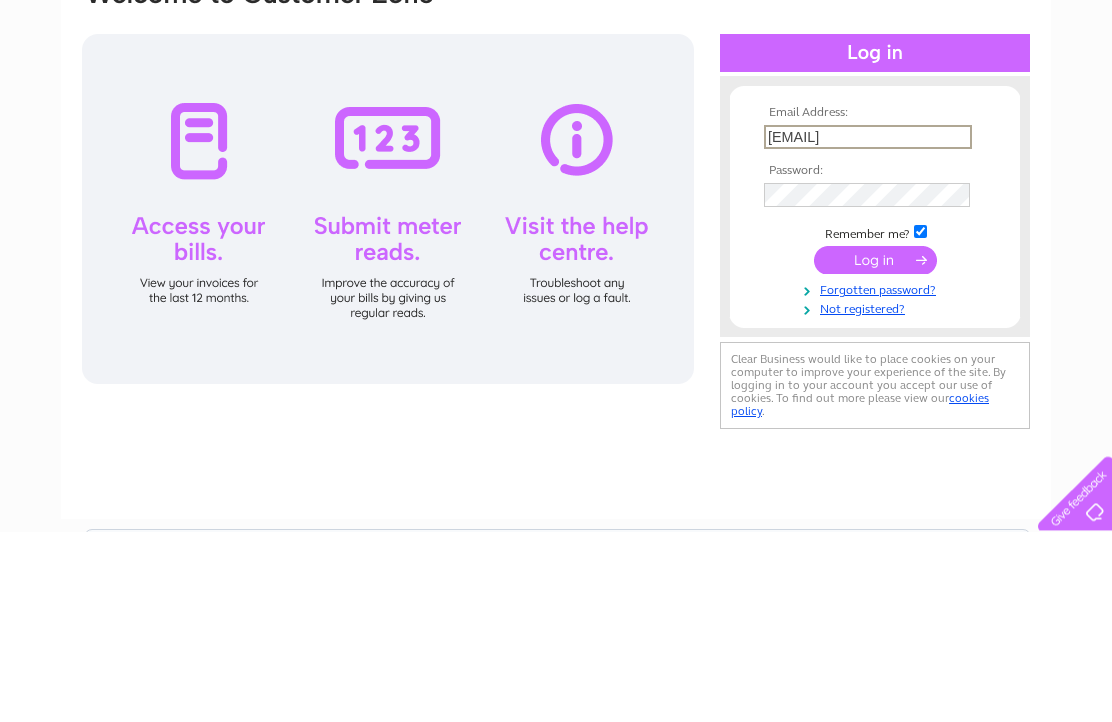 type on "[EMAIL]" 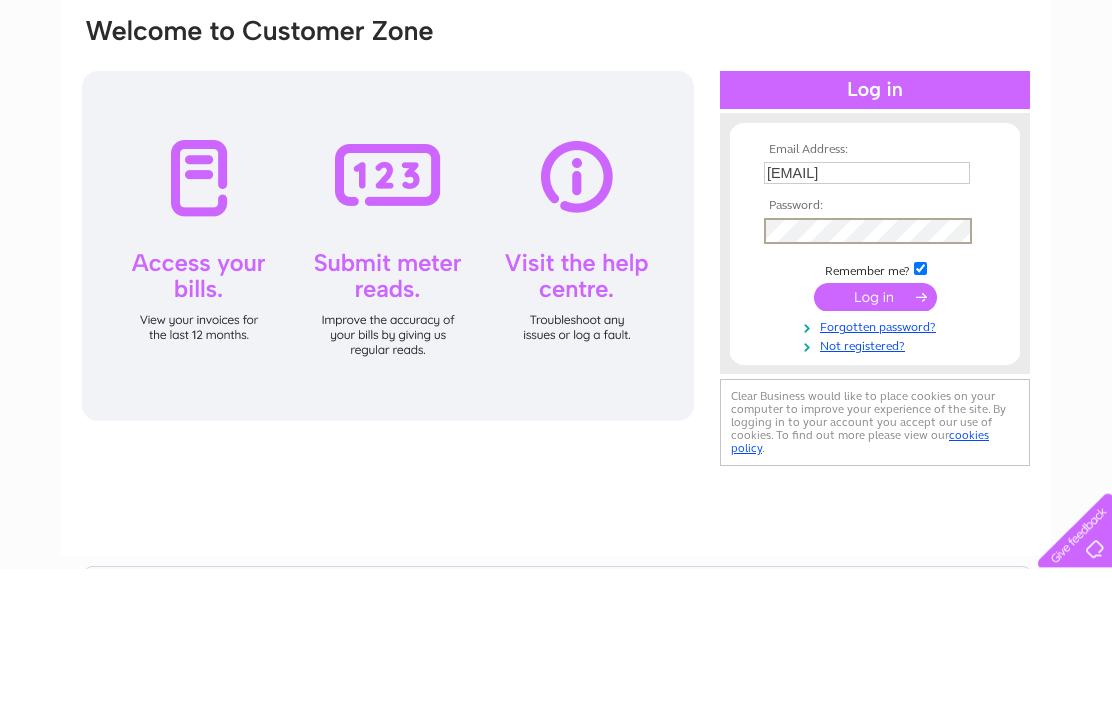 click at bounding box center (875, 451) 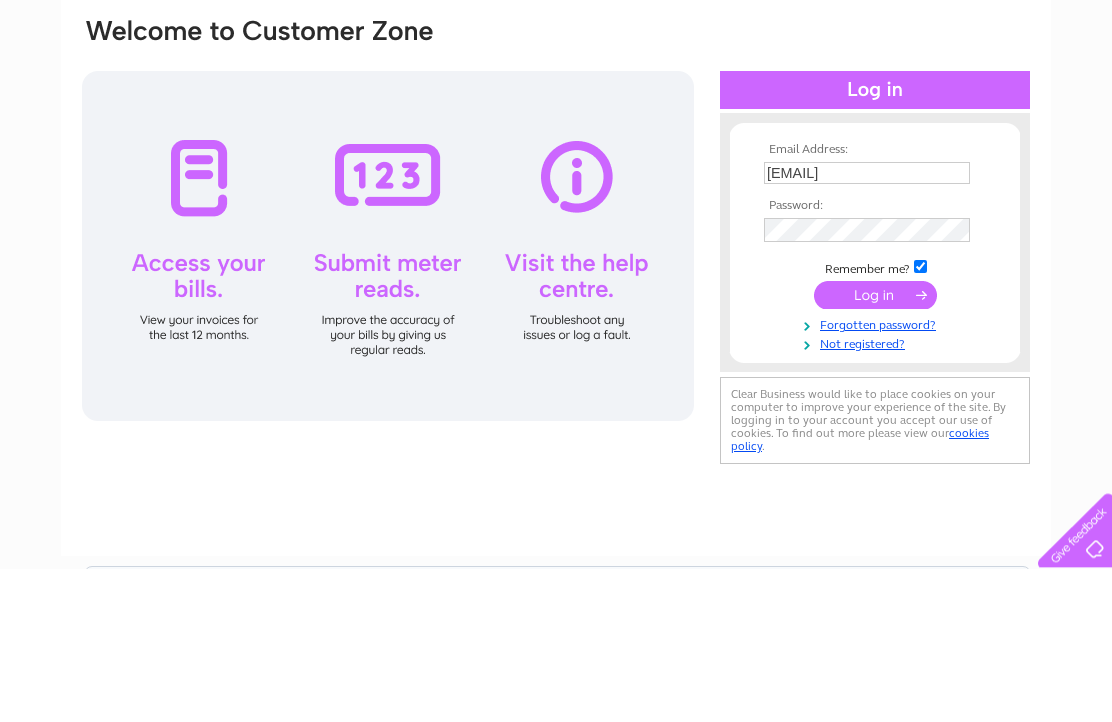 scroll, scrollTop: 223, scrollLeft: 0, axis: vertical 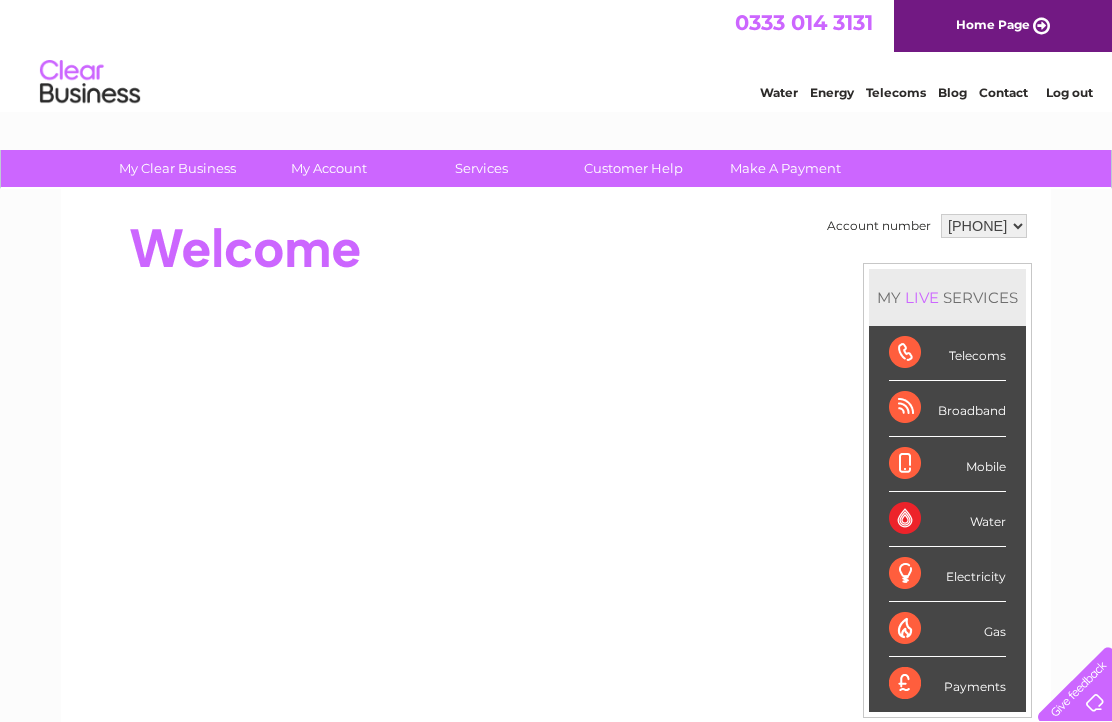 click on "381765" at bounding box center (984, 226) 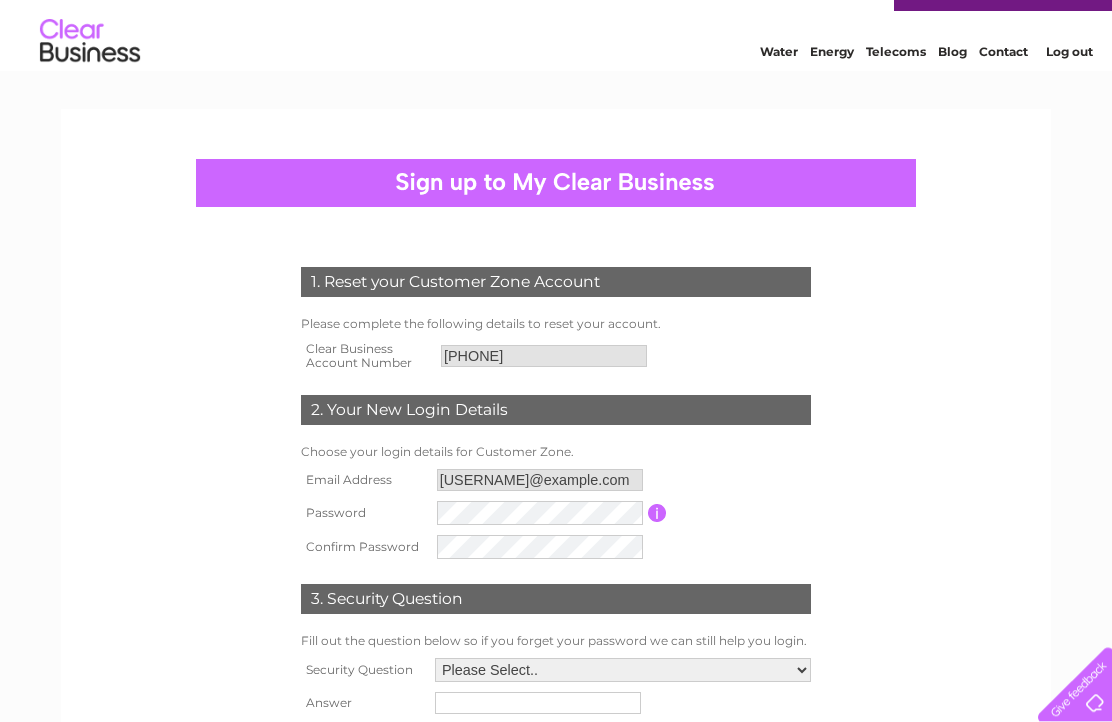 scroll, scrollTop: 40, scrollLeft: 0, axis: vertical 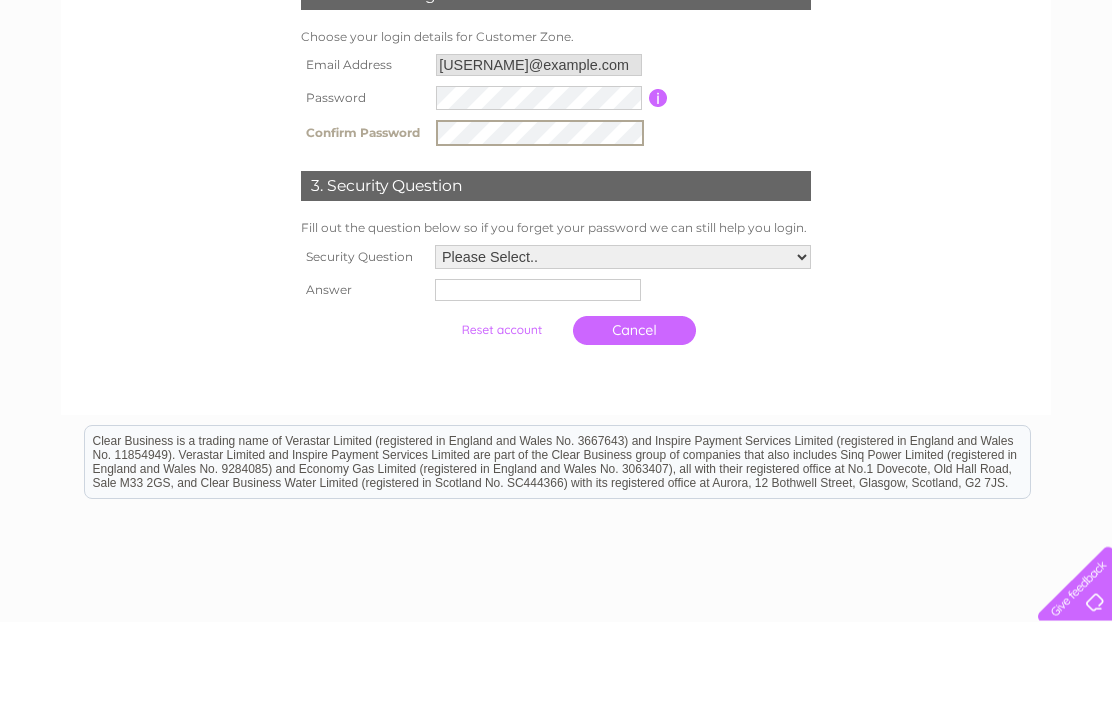 click on "Please Select..
In what town or city was your first job?
In what town or city did you meet your spouse/partner?
In what town or city did your mother and father meet?
What street did you live on as a child?
What was the name of your first pet?
Who was your childhood hero?" at bounding box center [623, 357] 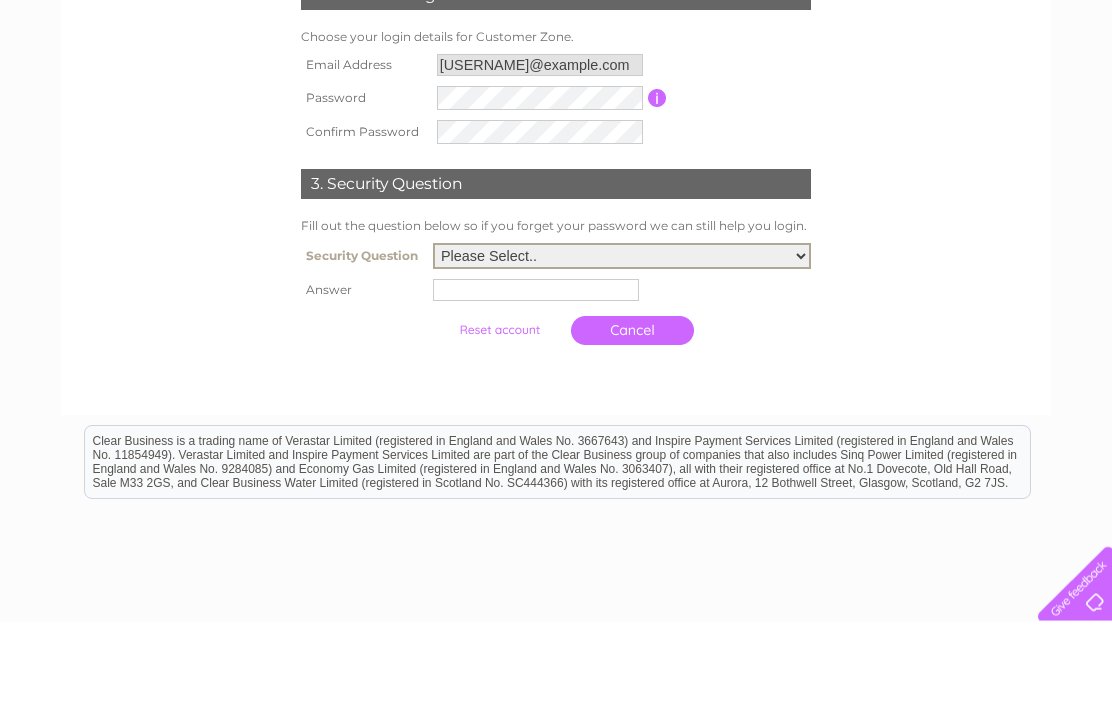 scroll, scrollTop: 457, scrollLeft: 0, axis: vertical 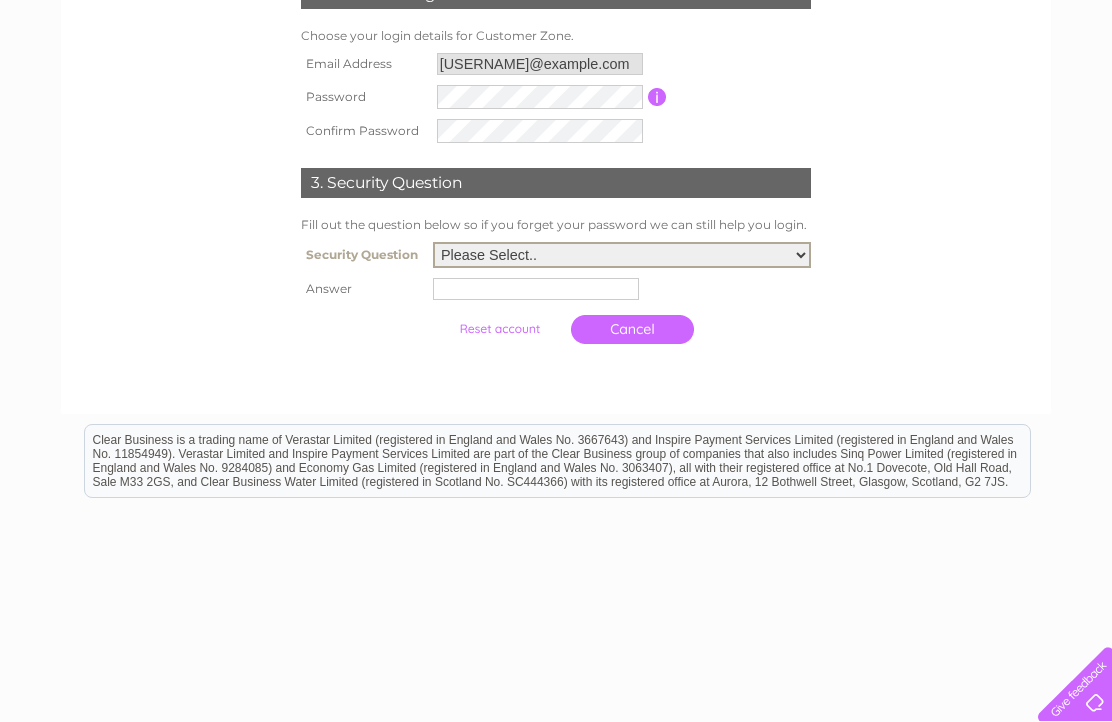 click on "Please Select..
In what town or city was your first job?
In what town or city did you meet your spouse/partner?
In what town or city did your mother and father meet?
What street did you live on as a child?
What was the name of your first pet?
Who was your childhood hero?" at bounding box center (622, 255) 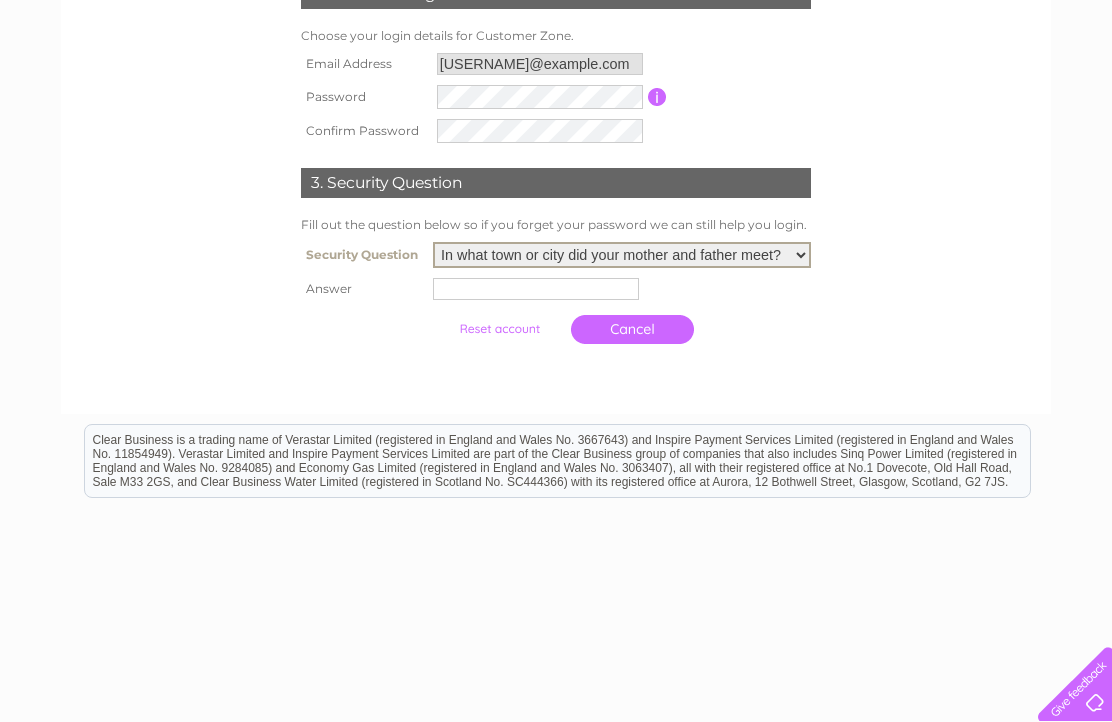 click at bounding box center [536, 289] 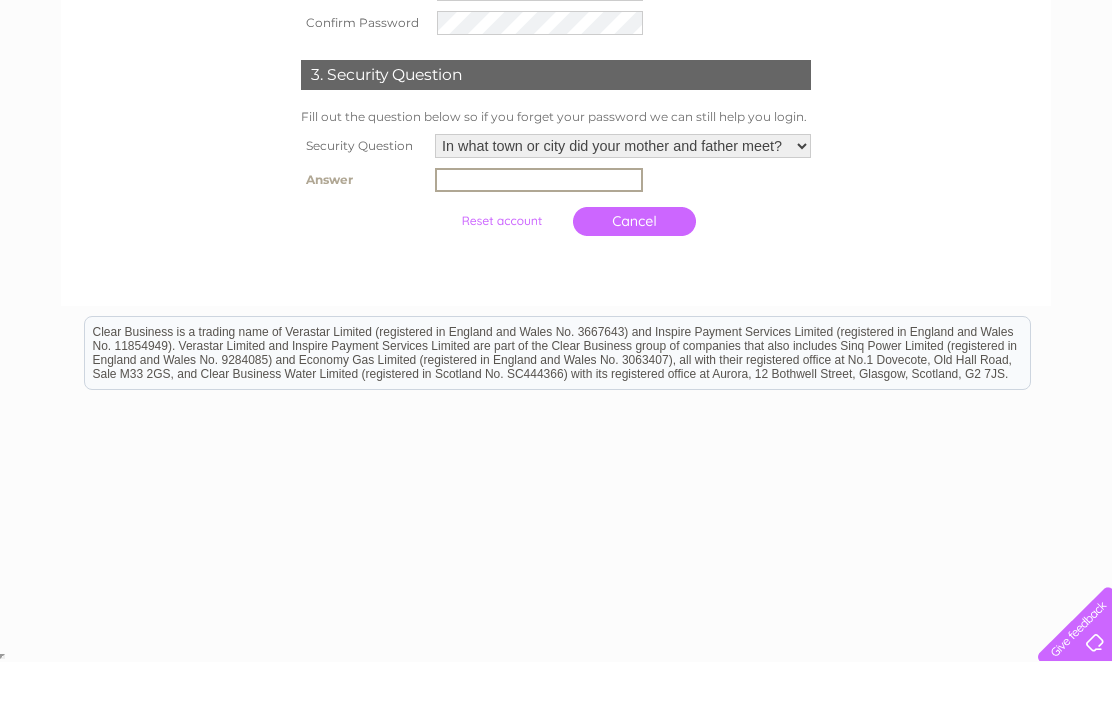 scroll, scrollTop: 457, scrollLeft: 0, axis: vertical 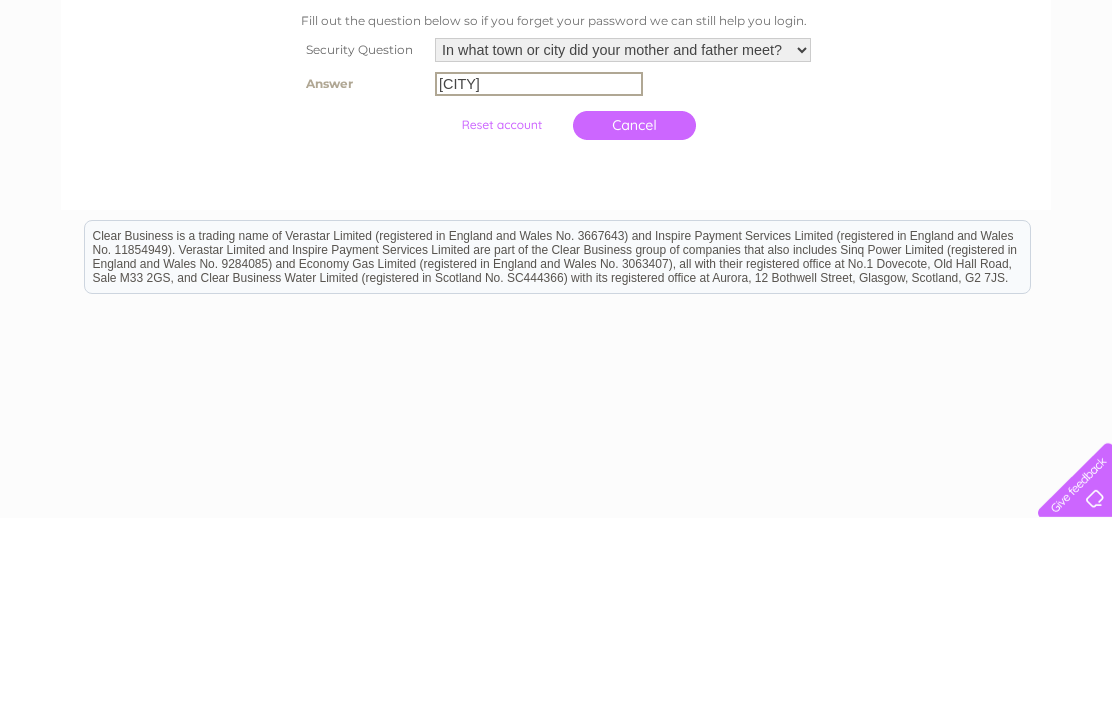 type on "Aberdeen" 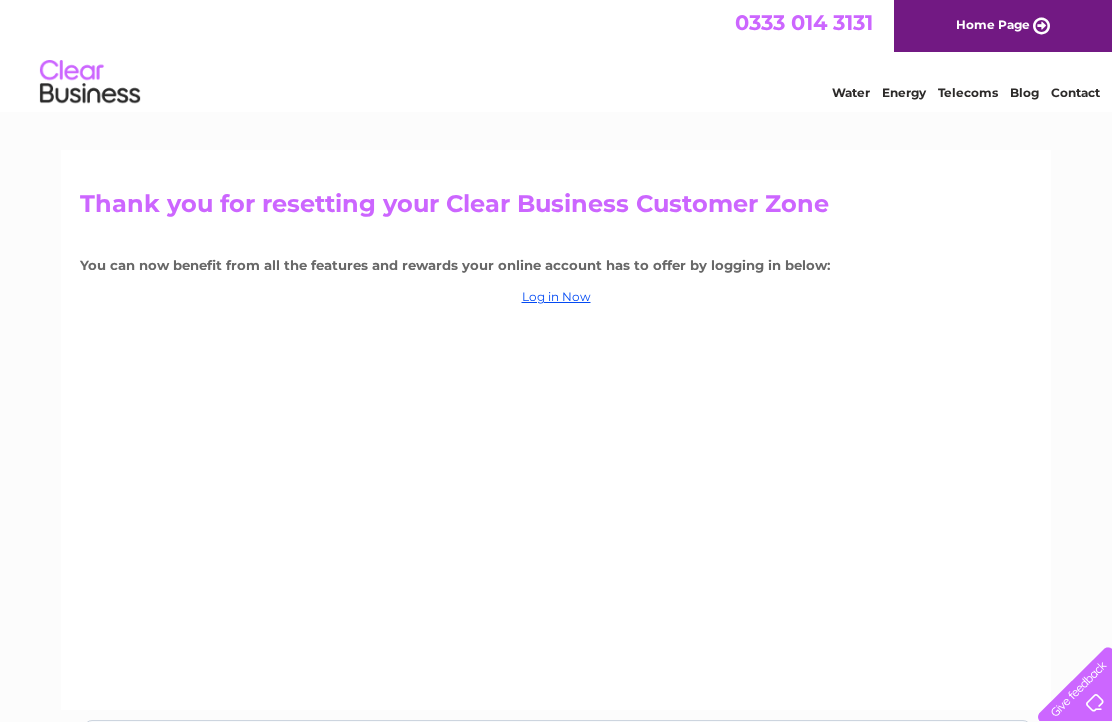 scroll, scrollTop: 0, scrollLeft: 0, axis: both 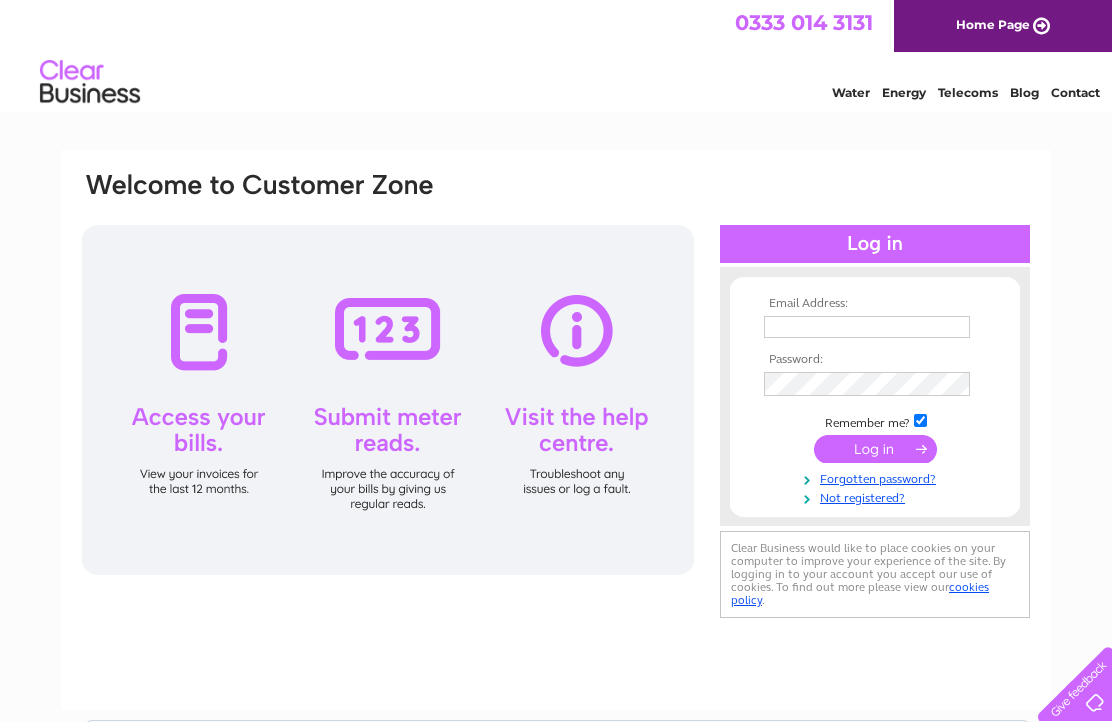 click at bounding box center [867, 327] 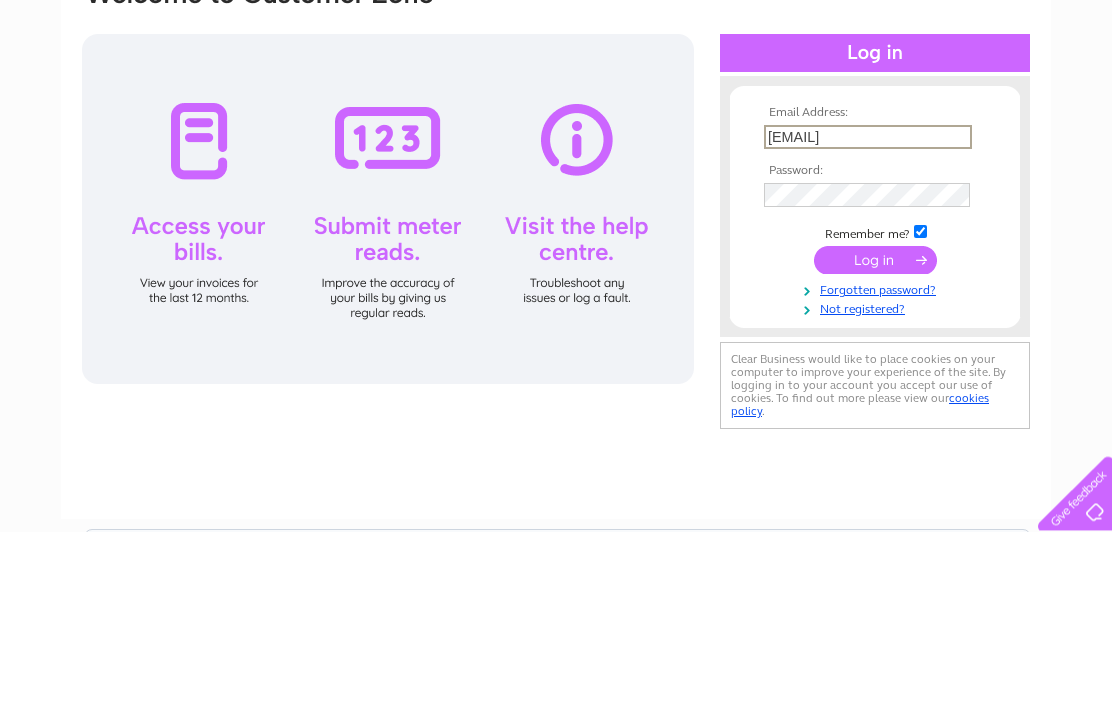 type on "[EMAIL]" 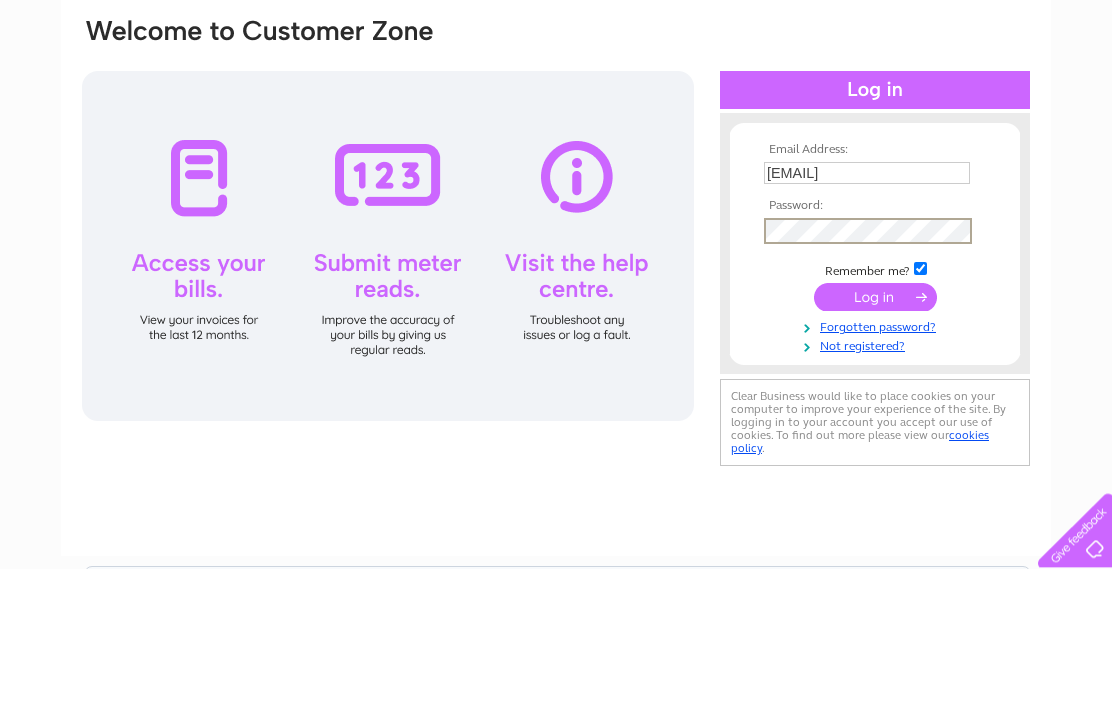 click at bounding box center (875, 451) 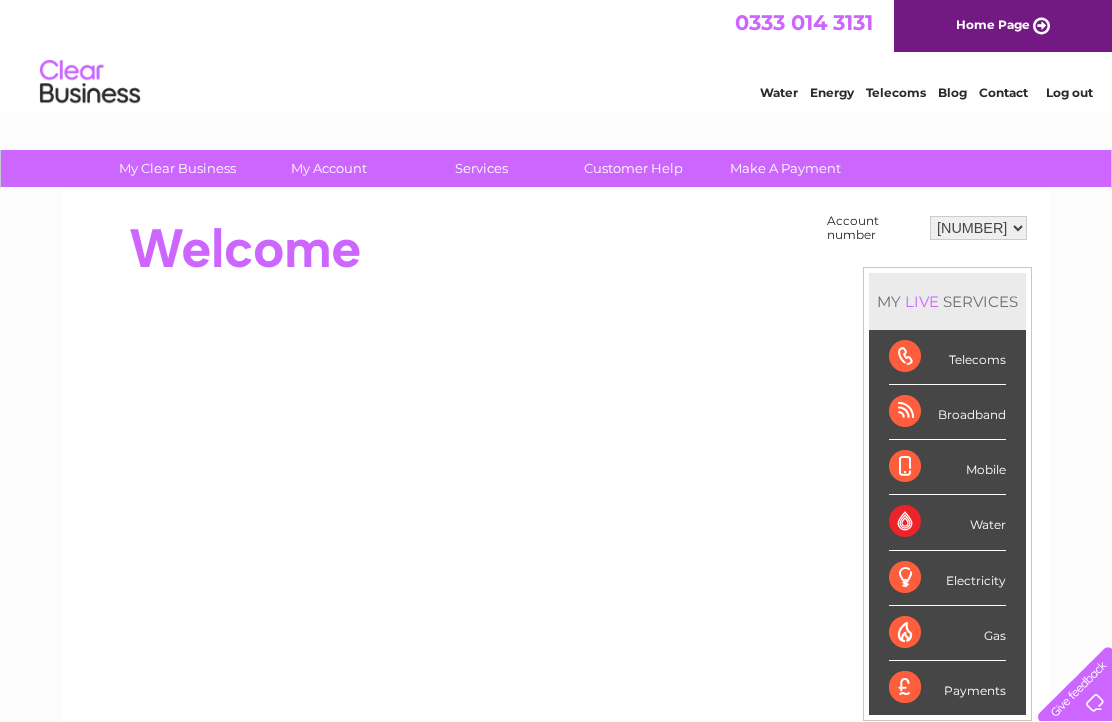 scroll, scrollTop: 0, scrollLeft: 0, axis: both 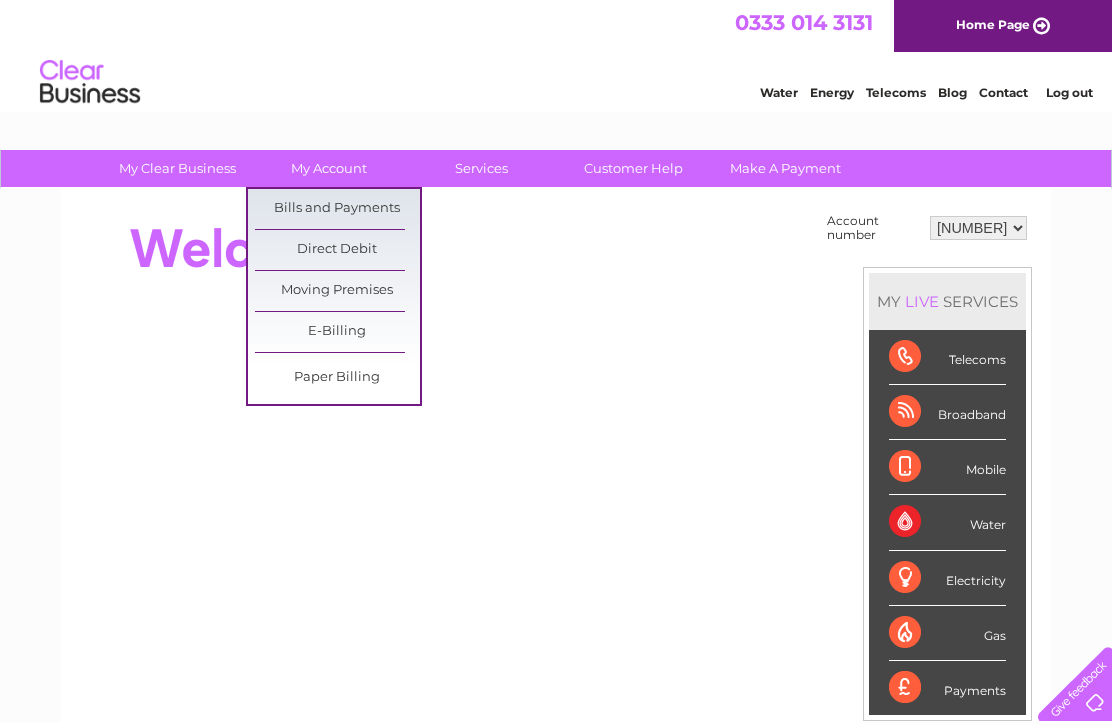 click on "Direct Debit" at bounding box center [337, 250] 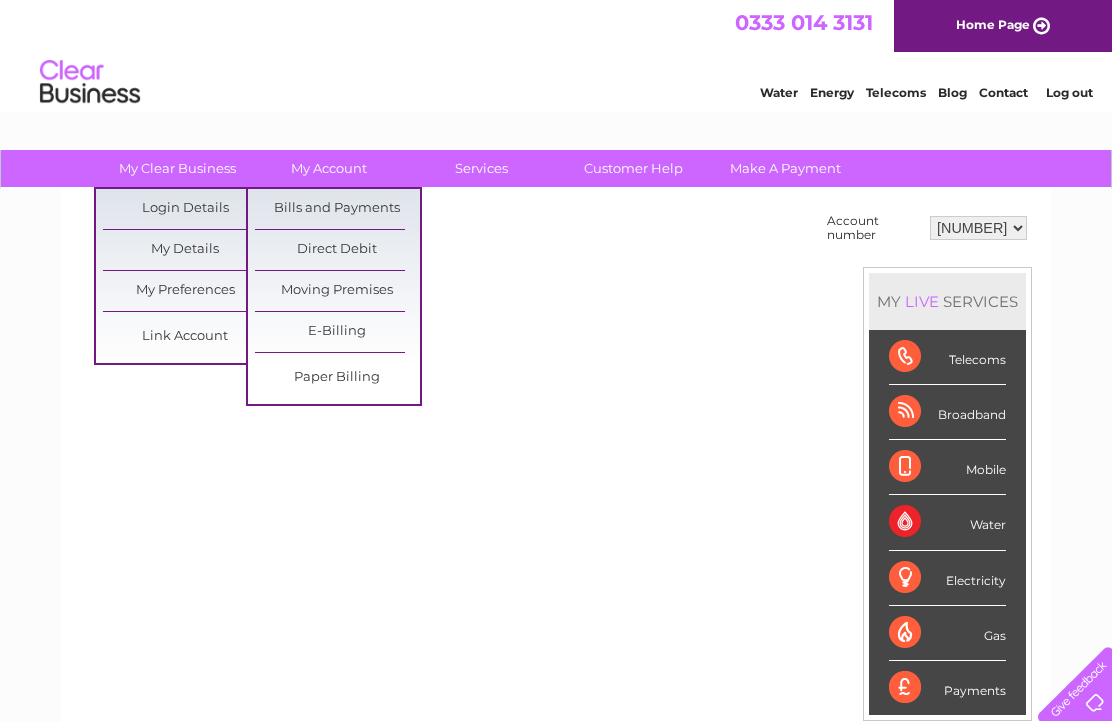 click on "My Details" at bounding box center (185, 250) 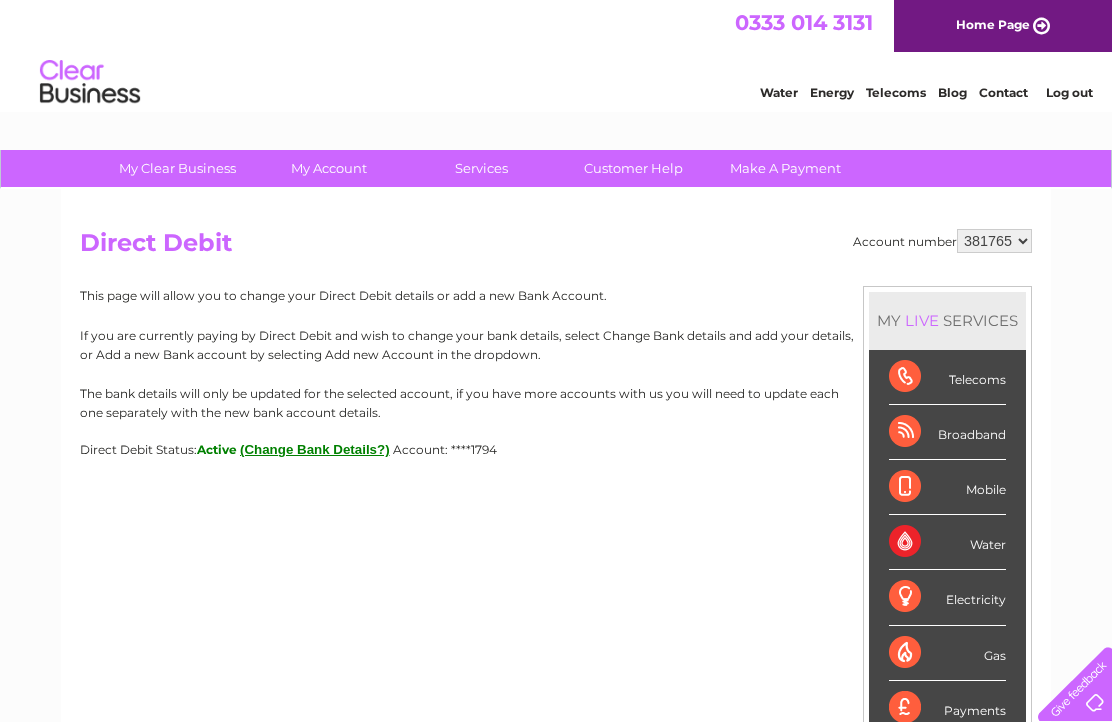 scroll, scrollTop: 0, scrollLeft: 0, axis: both 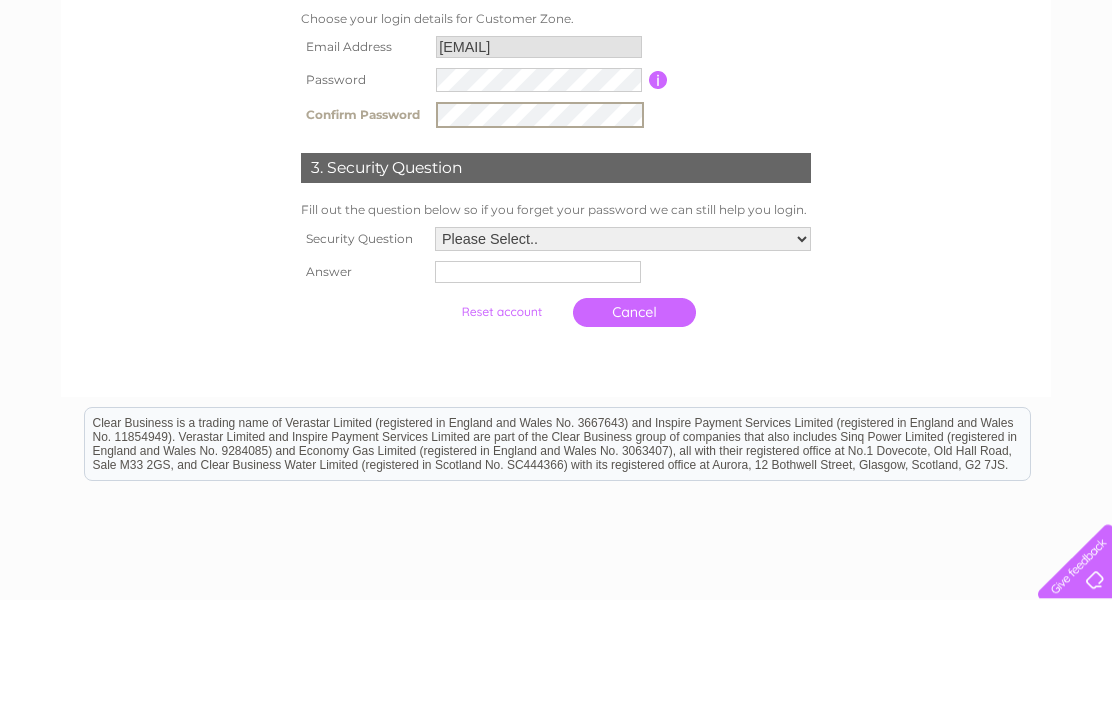 click on "Please Select..
In what town or city was your first job?
In what town or city did you meet your spouse/partner?
In what town or city did your mother and father meet?
What street did you live on as a child?
What was the name of your first pet?
Who was your childhood hero?" at bounding box center (623, 362) 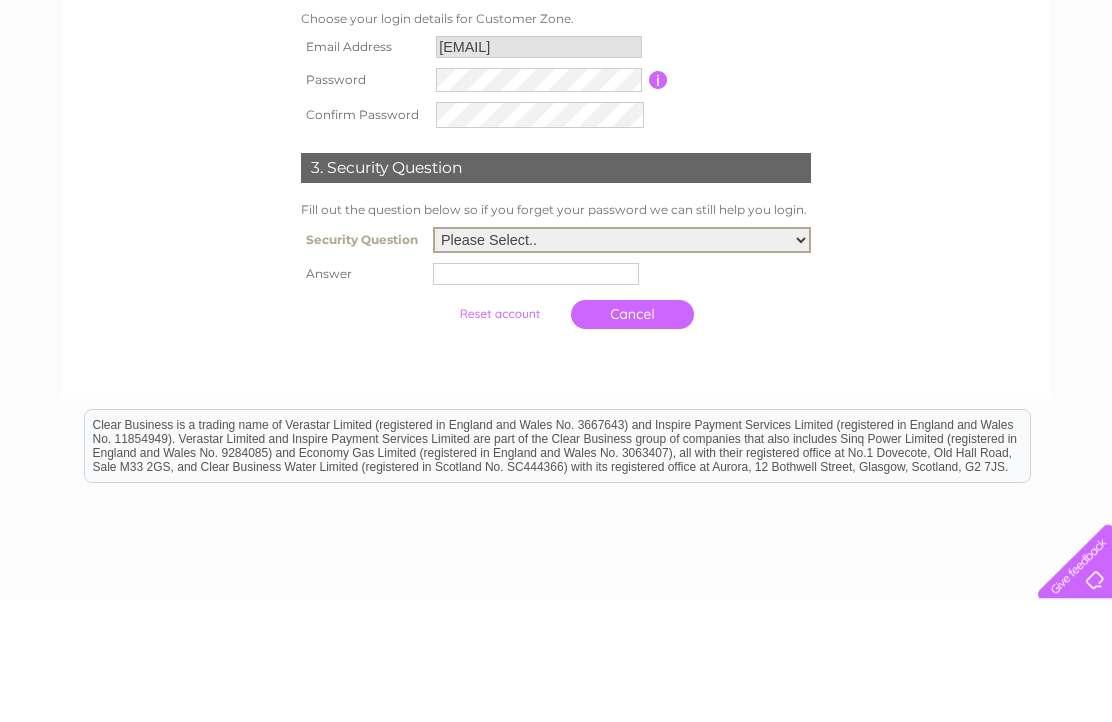 scroll, scrollTop: 474, scrollLeft: 0, axis: vertical 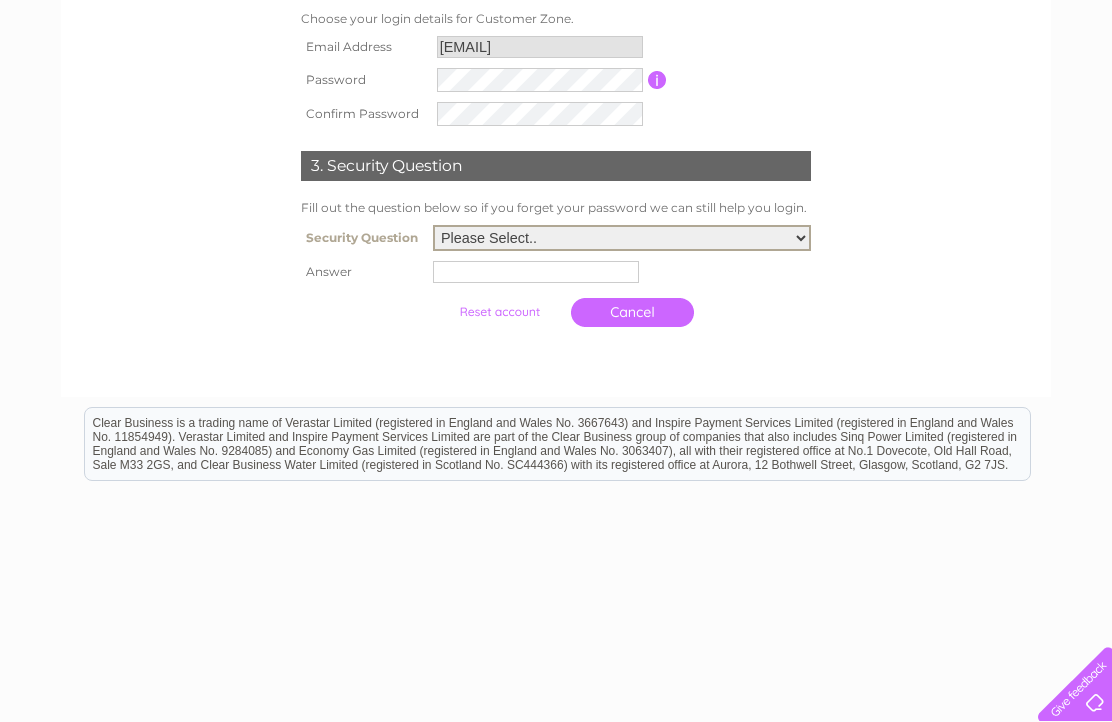 select on "3" 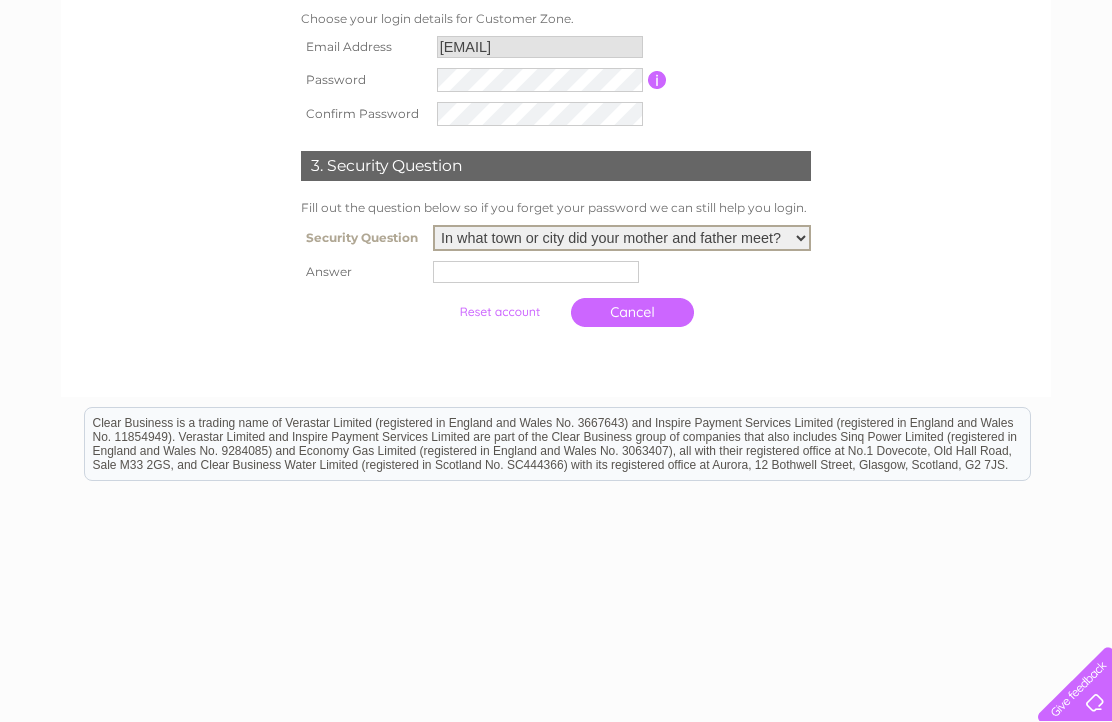 click at bounding box center [536, 272] 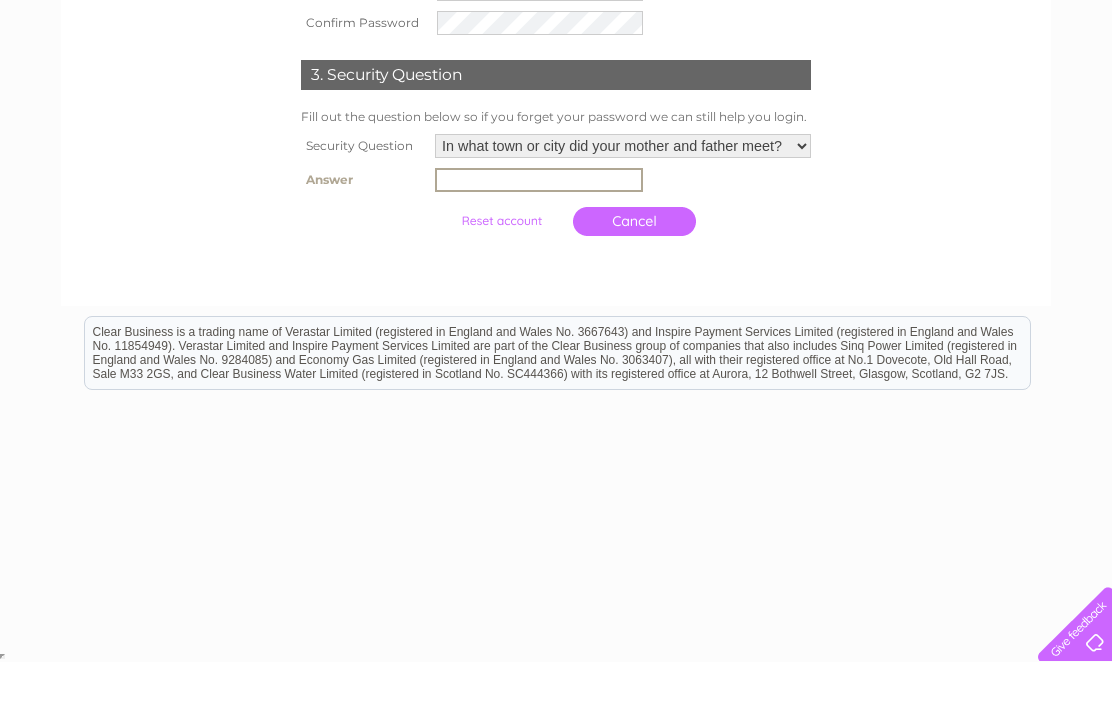 scroll, scrollTop: 474, scrollLeft: 0, axis: vertical 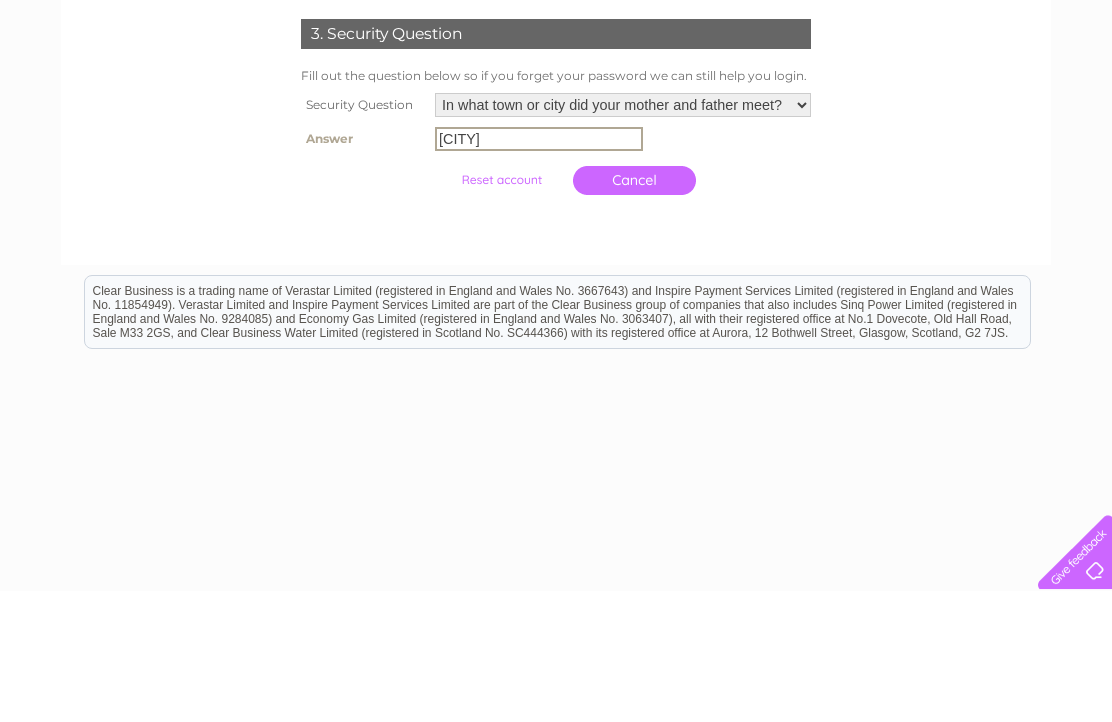type on "Aberdeen" 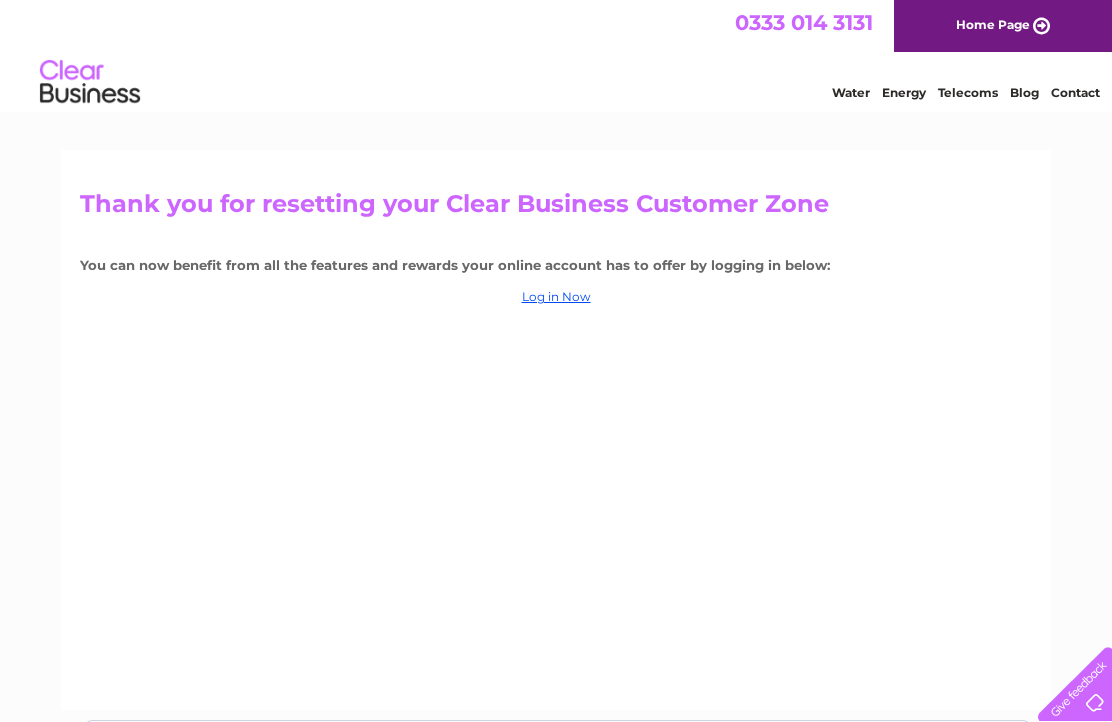scroll, scrollTop: 0, scrollLeft: 0, axis: both 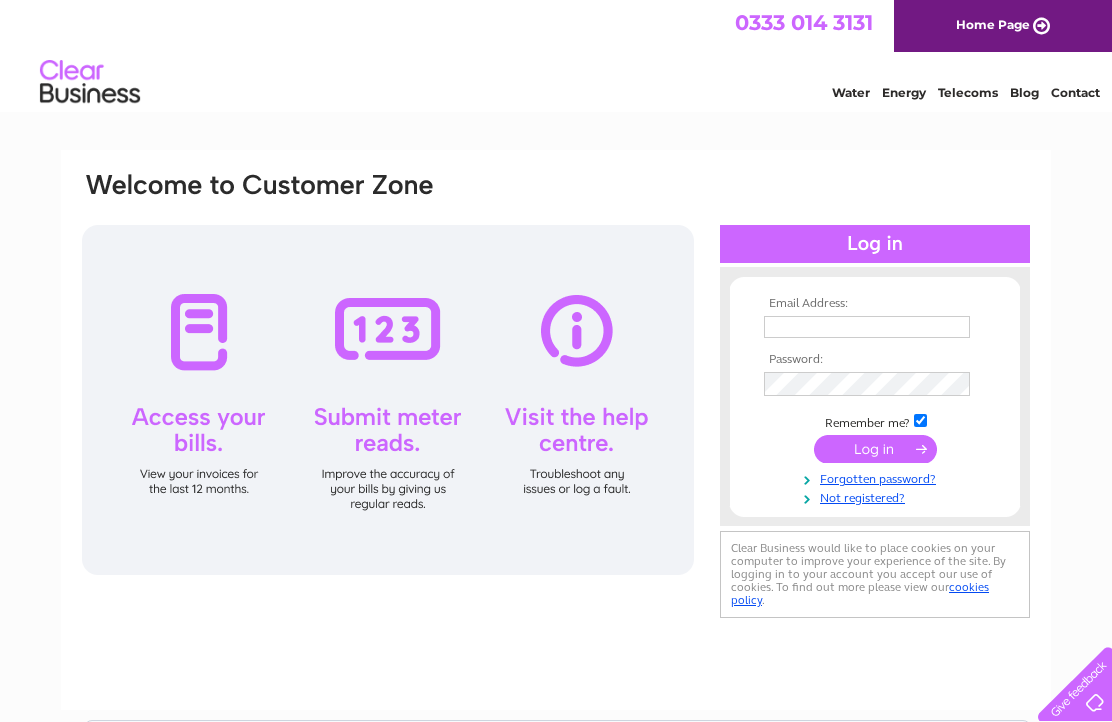 click at bounding box center (867, 327) 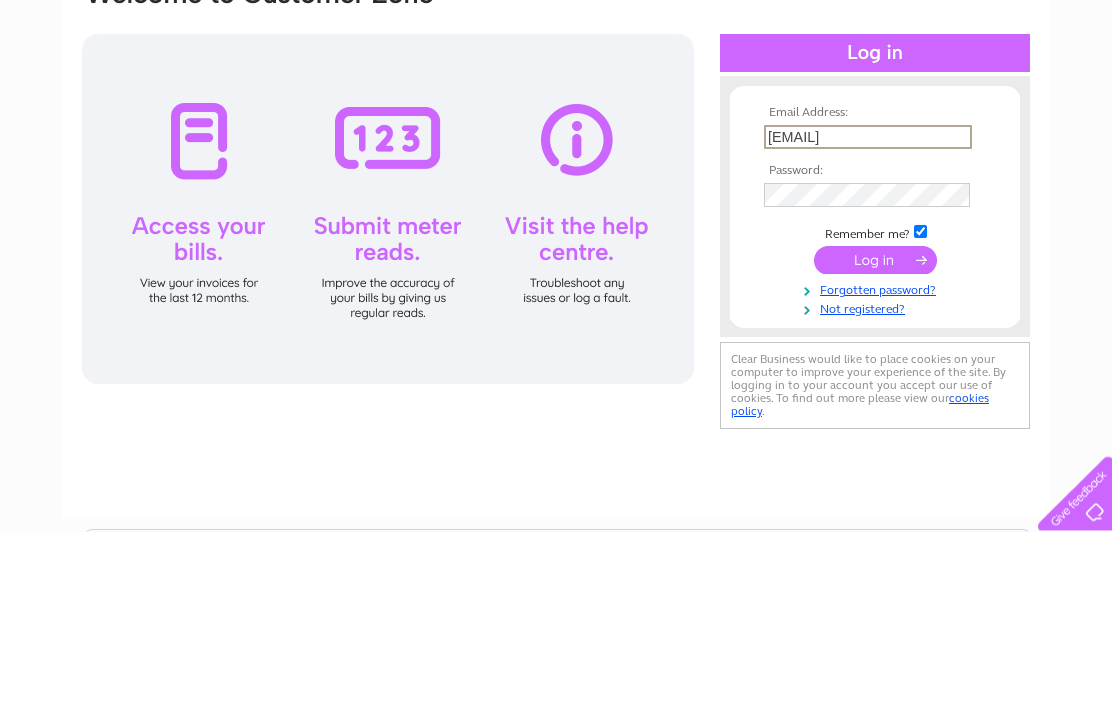 type on "andreagauld@me.com" 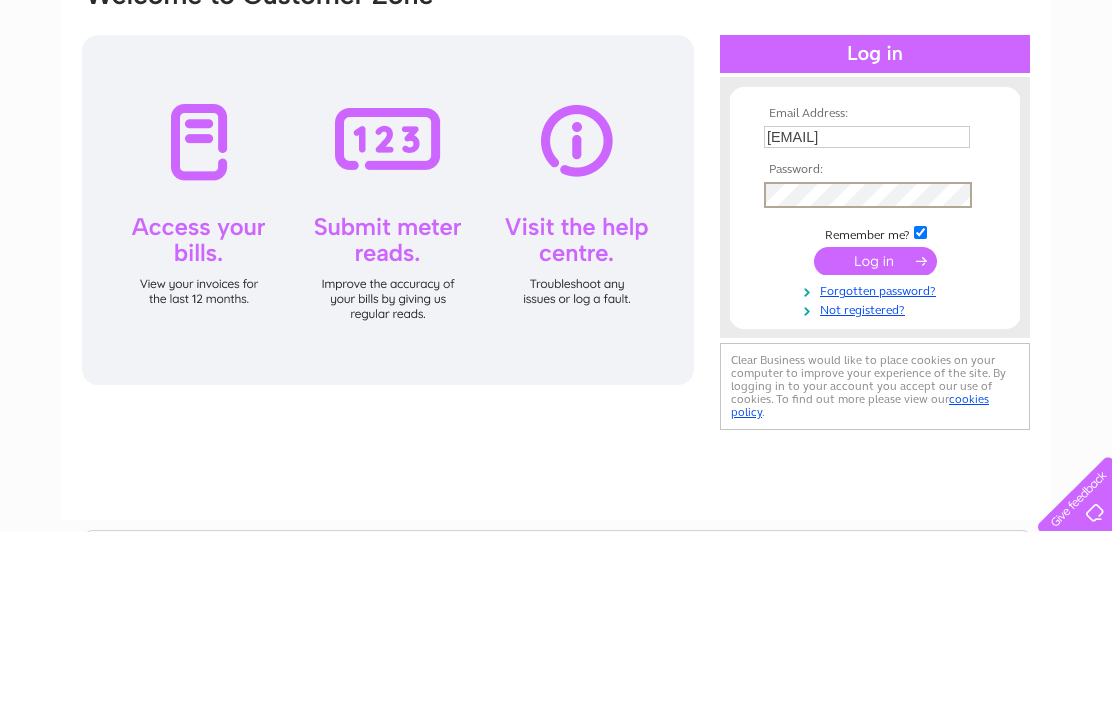 click at bounding box center (875, 451) 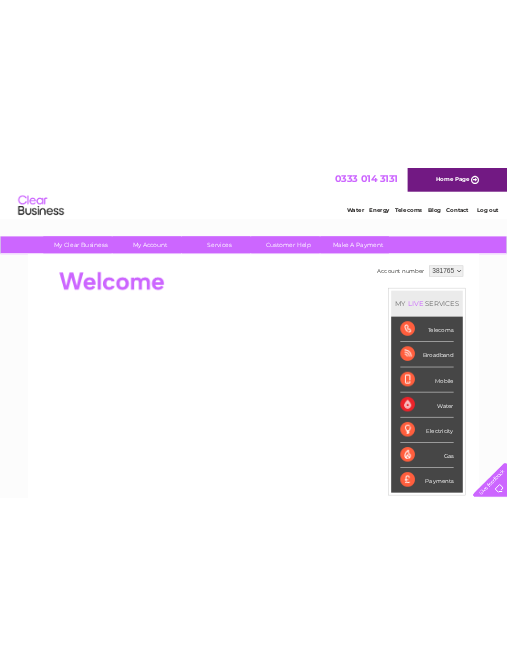 scroll, scrollTop: 0, scrollLeft: 2, axis: horizontal 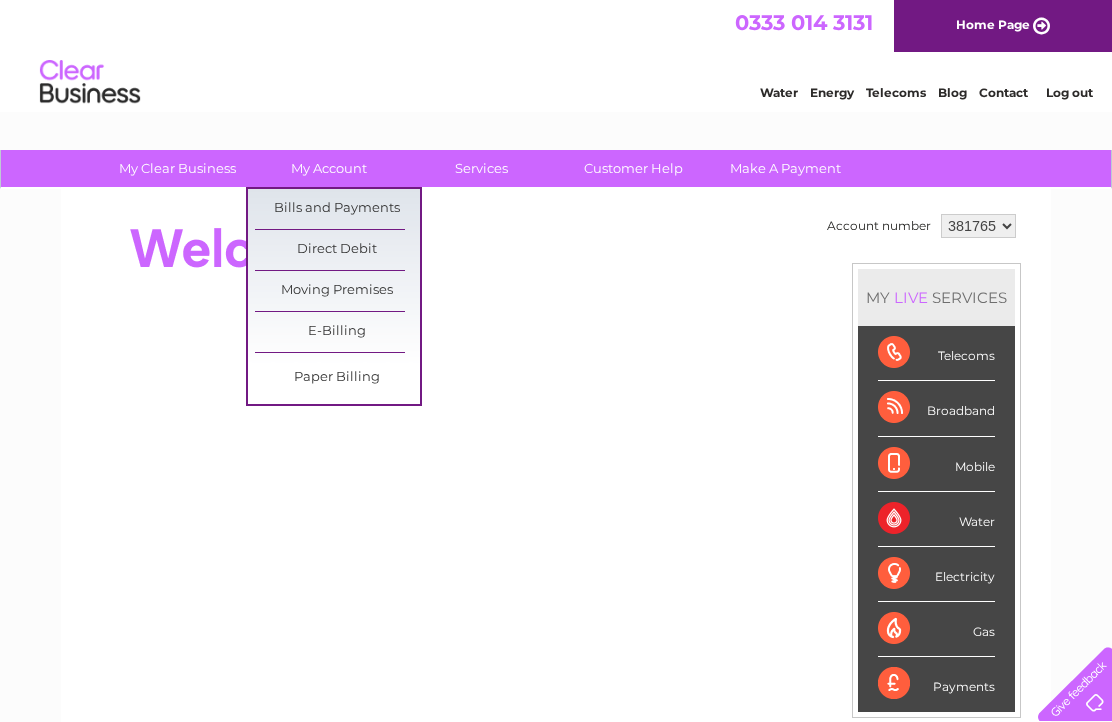 click on "Bills and Payments" at bounding box center (337, 209) 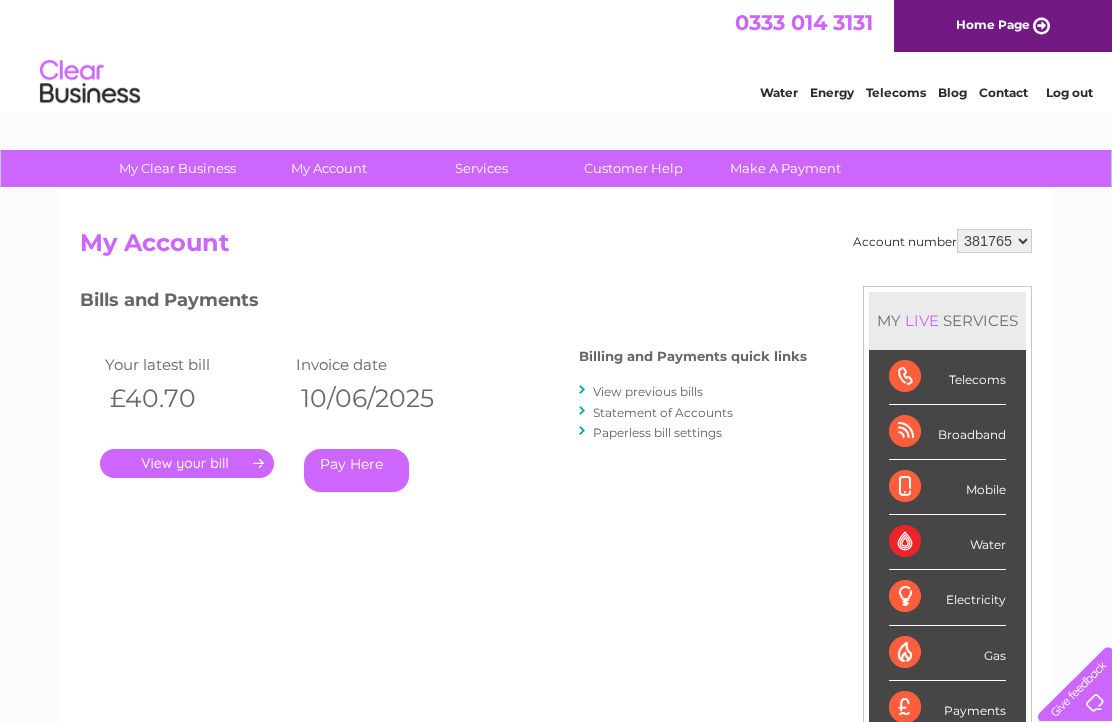 scroll, scrollTop: 0, scrollLeft: 0, axis: both 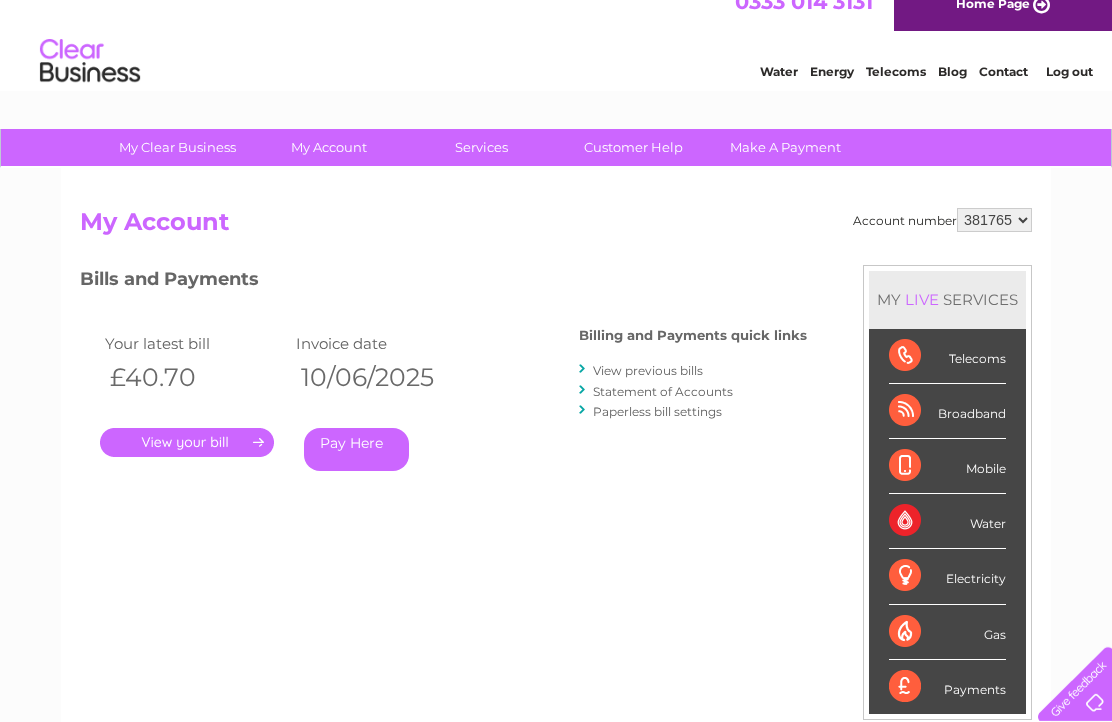 click on "Broadband" at bounding box center (947, 411) 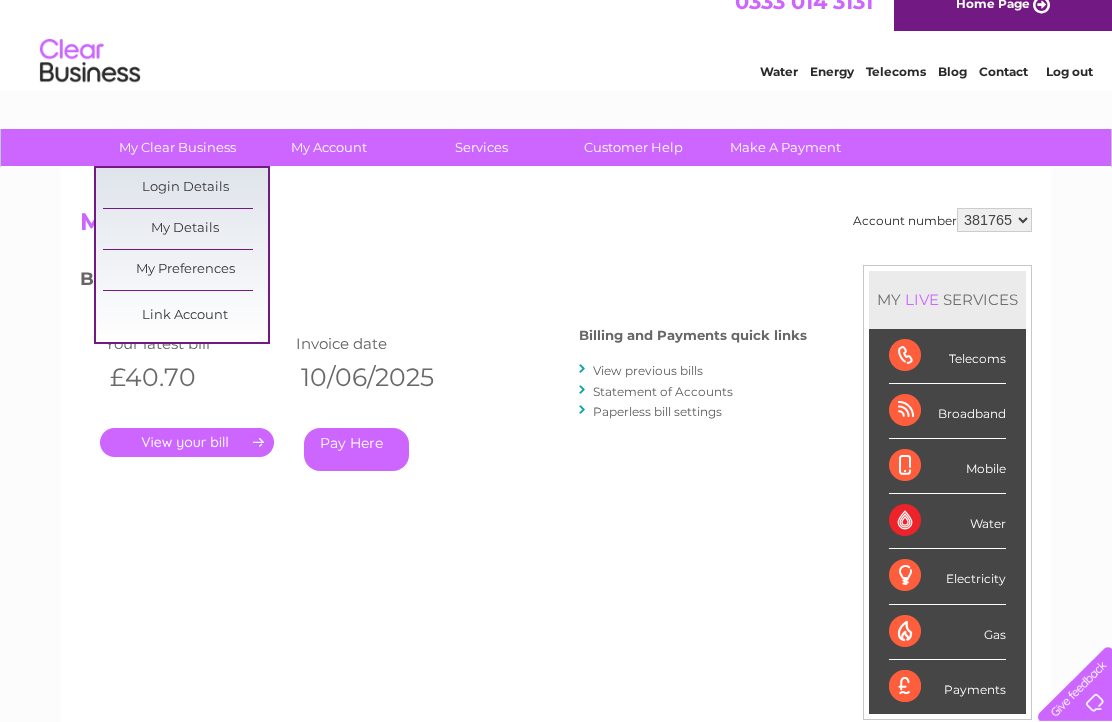 click on "Link Account" at bounding box center [185, 316] 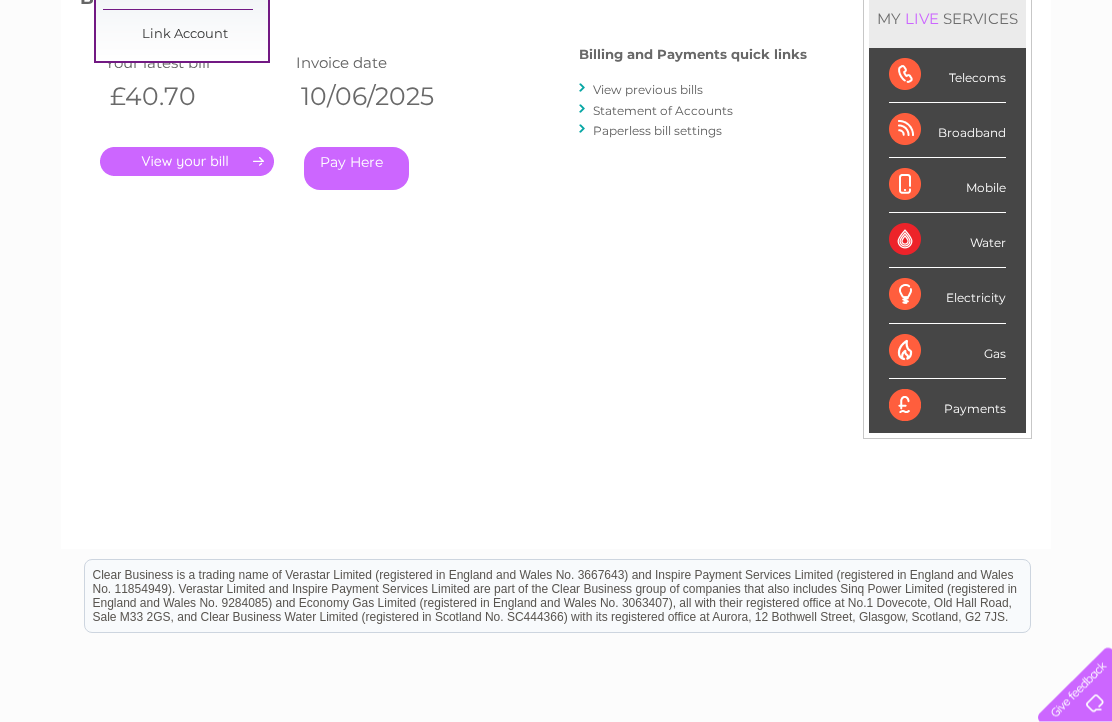 scroll, scrollTop: 300, scrollLeft: 0, axis: vertical 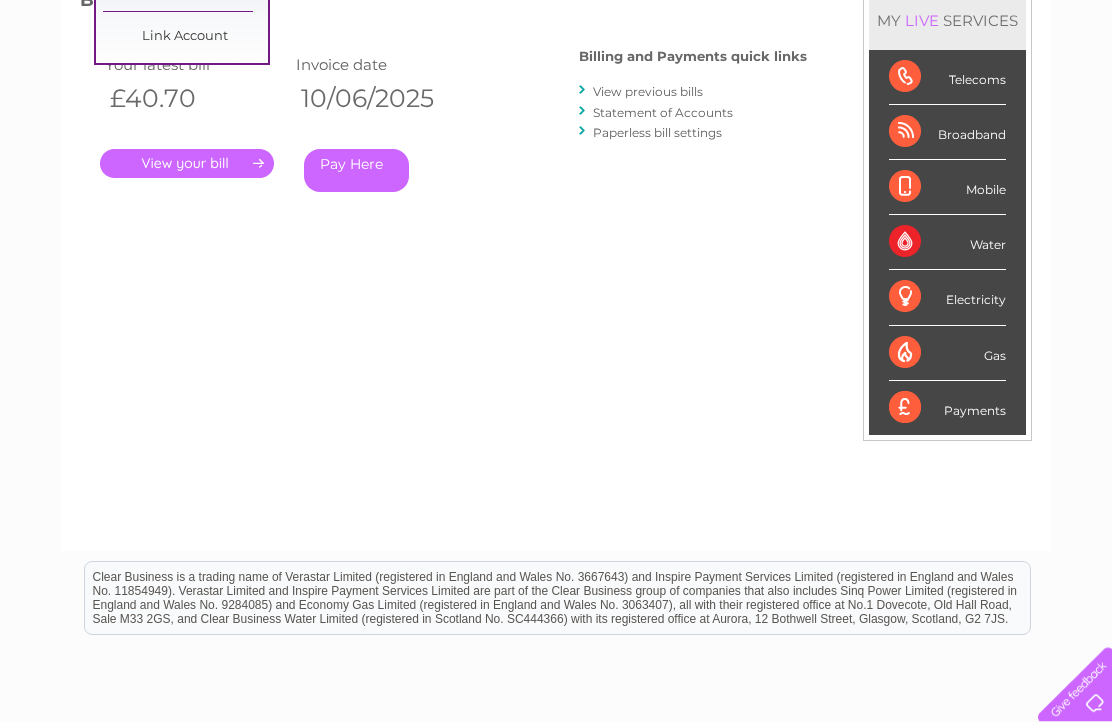 click on "Broadband" at bounding box center [947, 132] 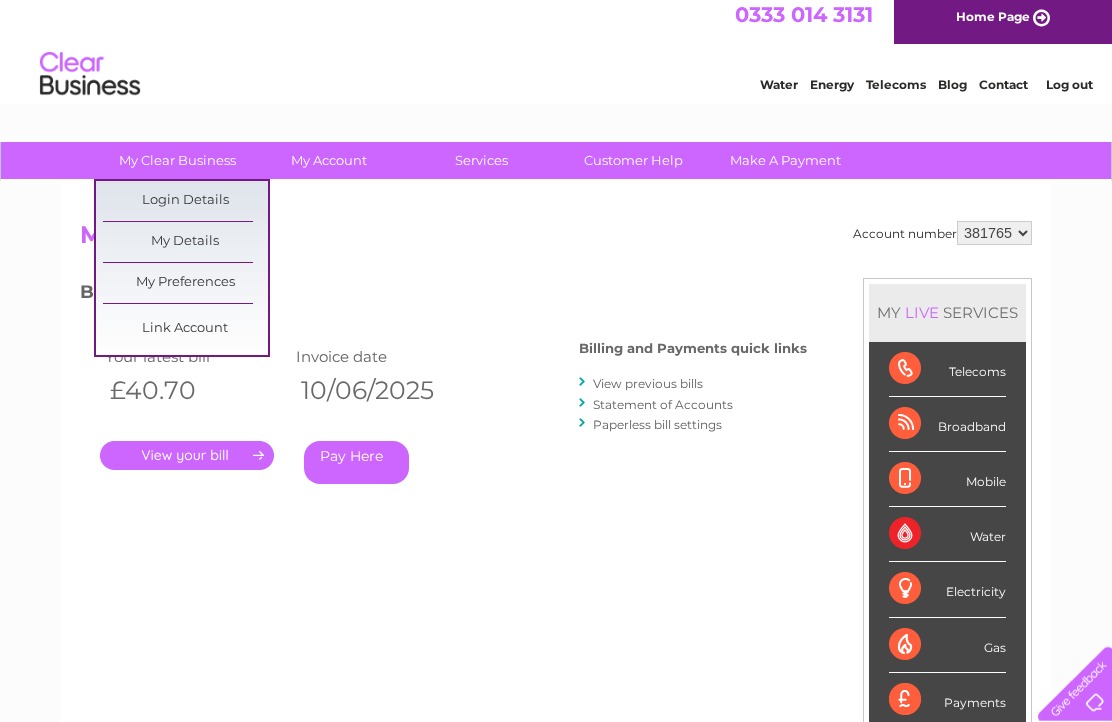 scroll, scrollTop: 0, scrollLeft: 0, axis: both 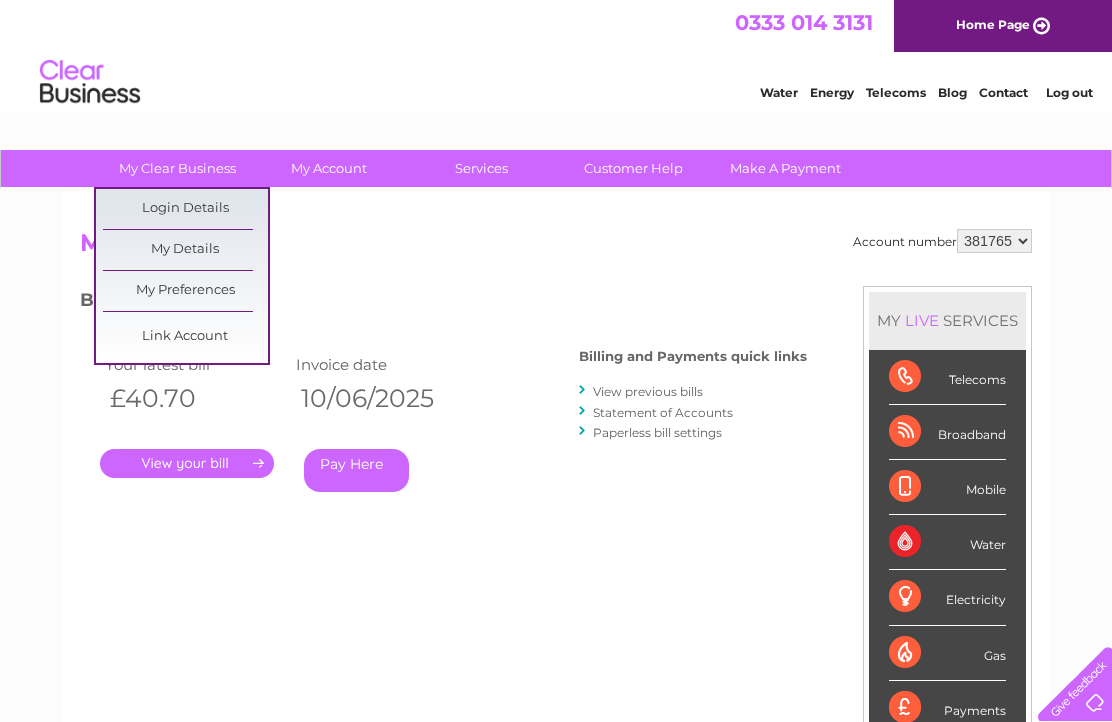 click on "Telecoms" at bounding box center [896, 92] 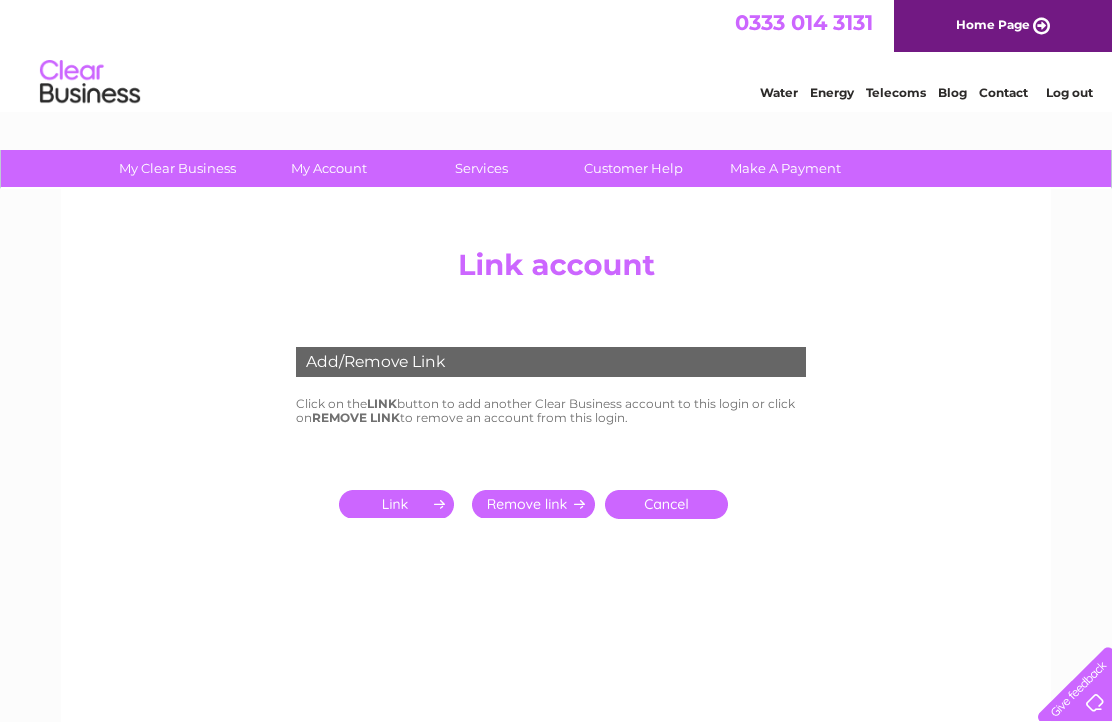 scroll, scrollTop: 0, scrollLeft: 0, axis: both 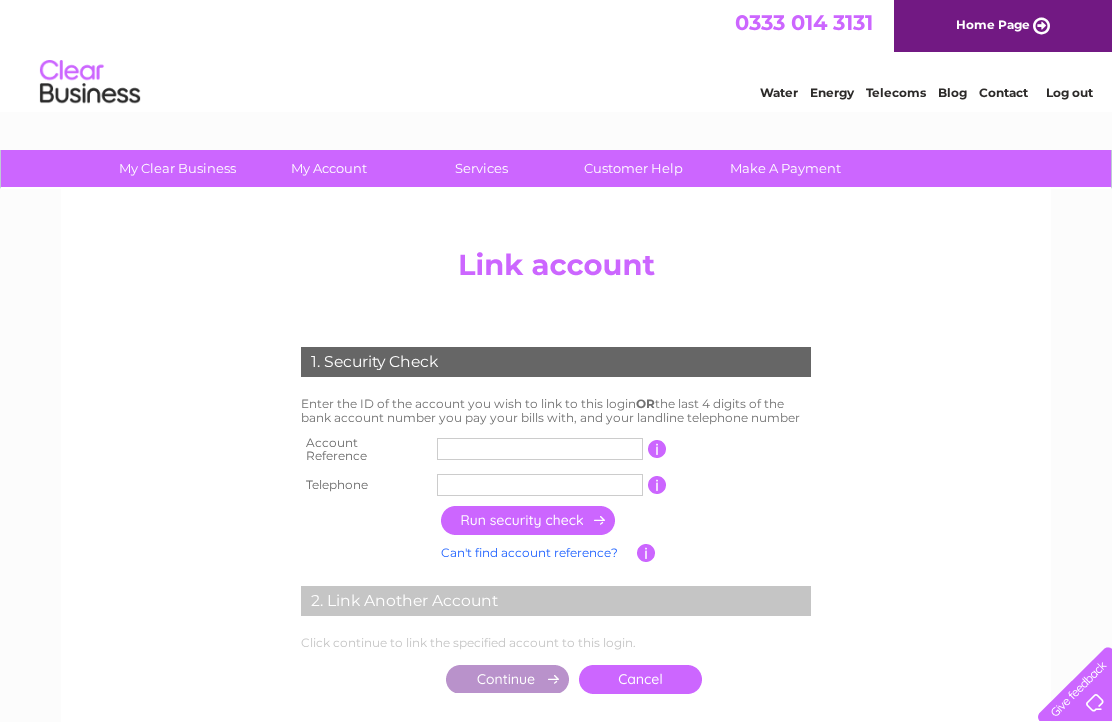 click at bounding box center [540, 449] 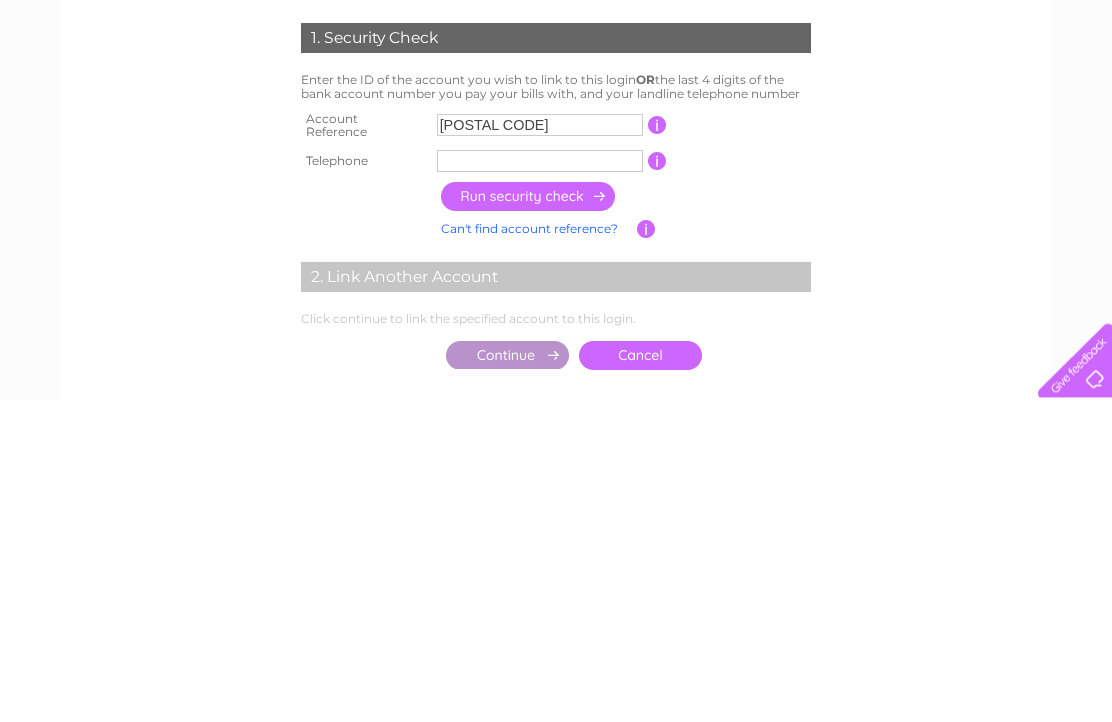 type on "[POSTAL CODE]" 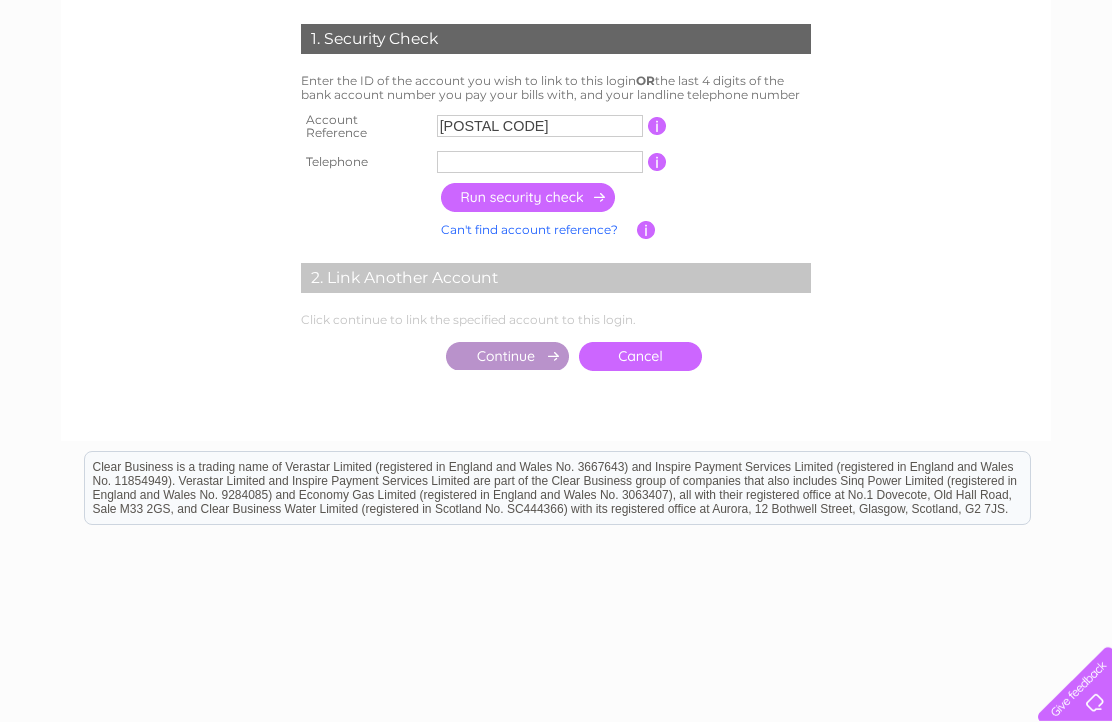 click at bounding box center [657, 162] 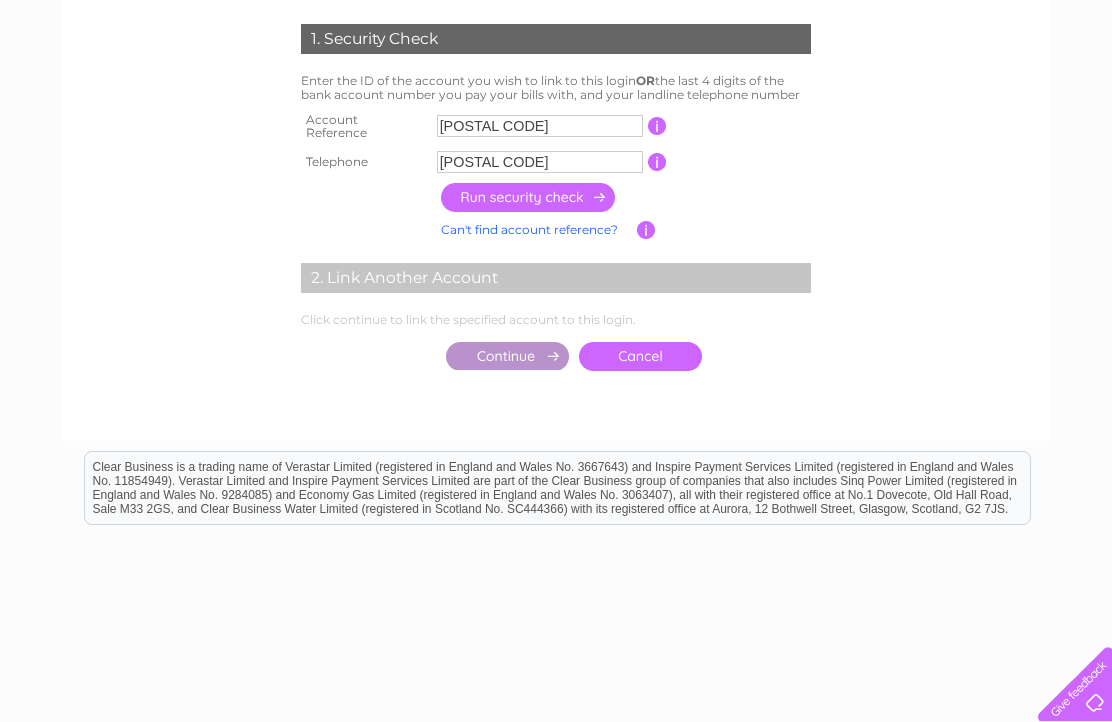 click at bounding box center (529, 197) 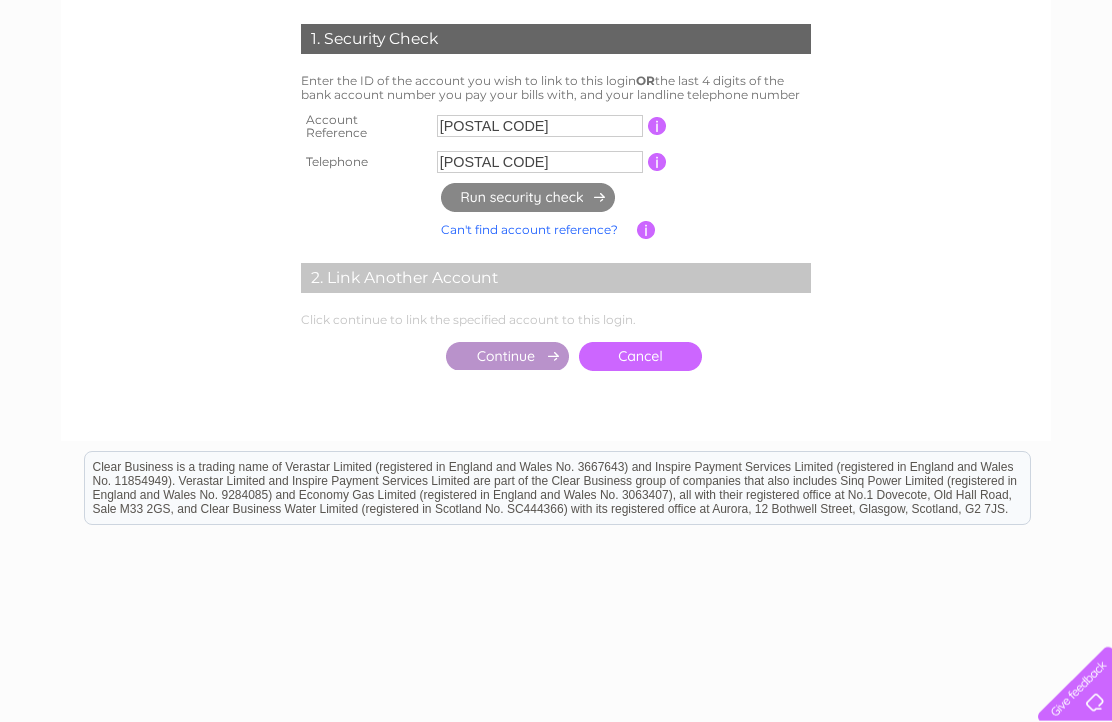 scroll, scrollTop: 323, scrollLeft: 0, axis: vertical 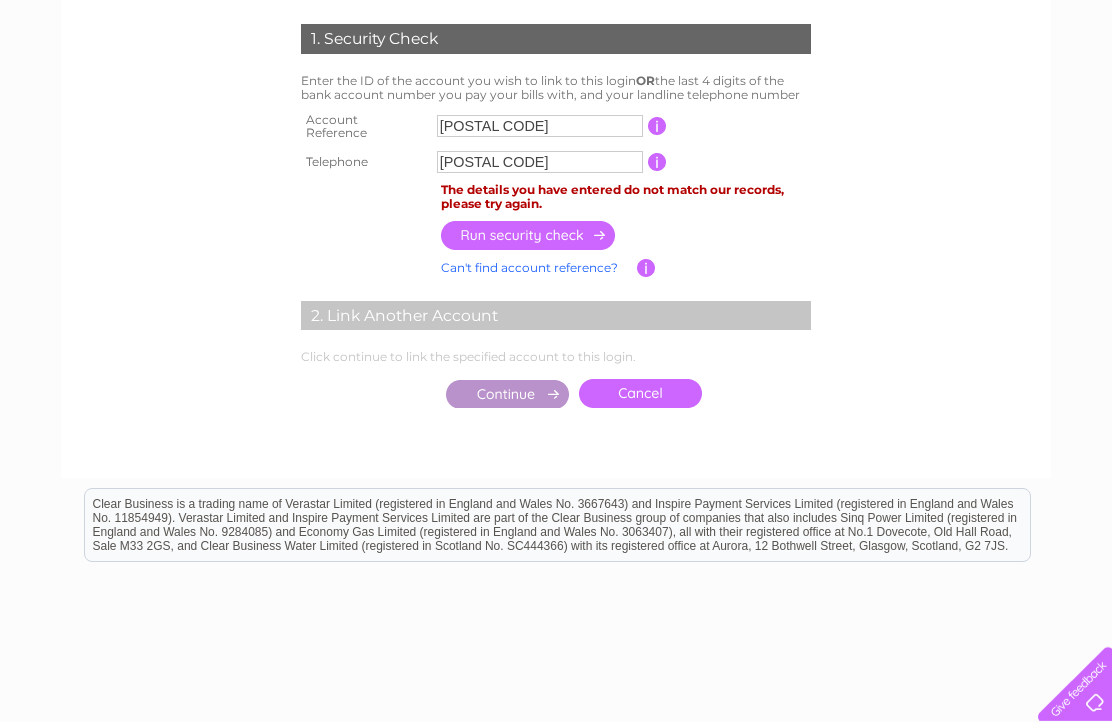 click on "[POSTAL CODE]" at bounding box center (540, 162) 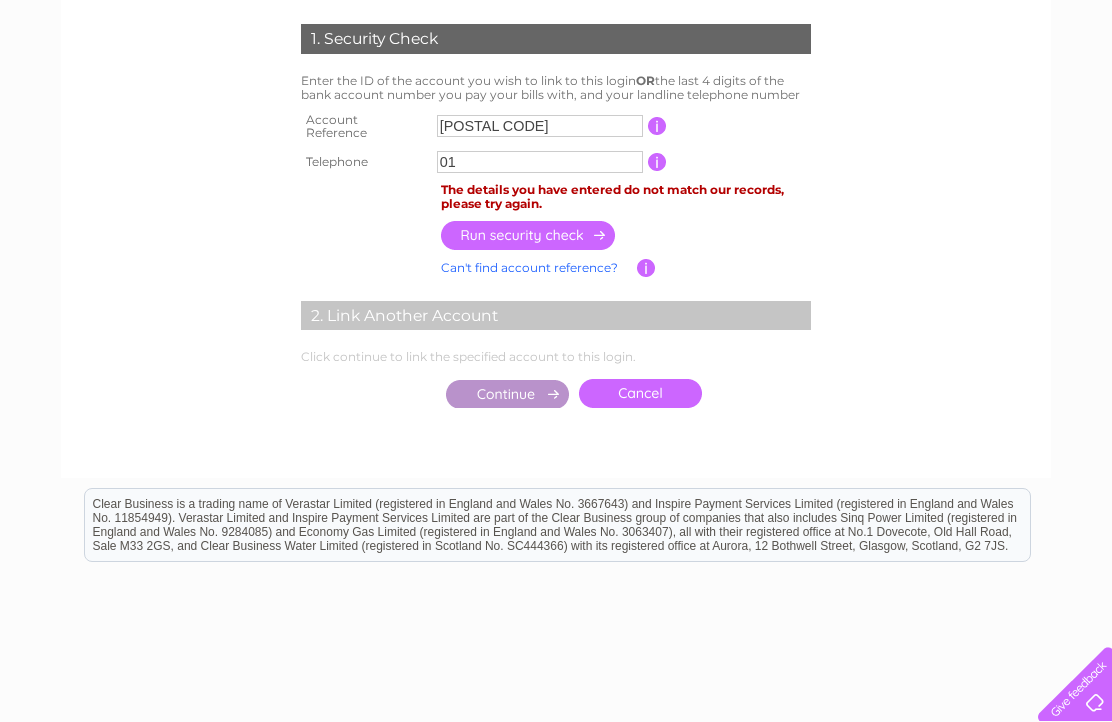type on "0" 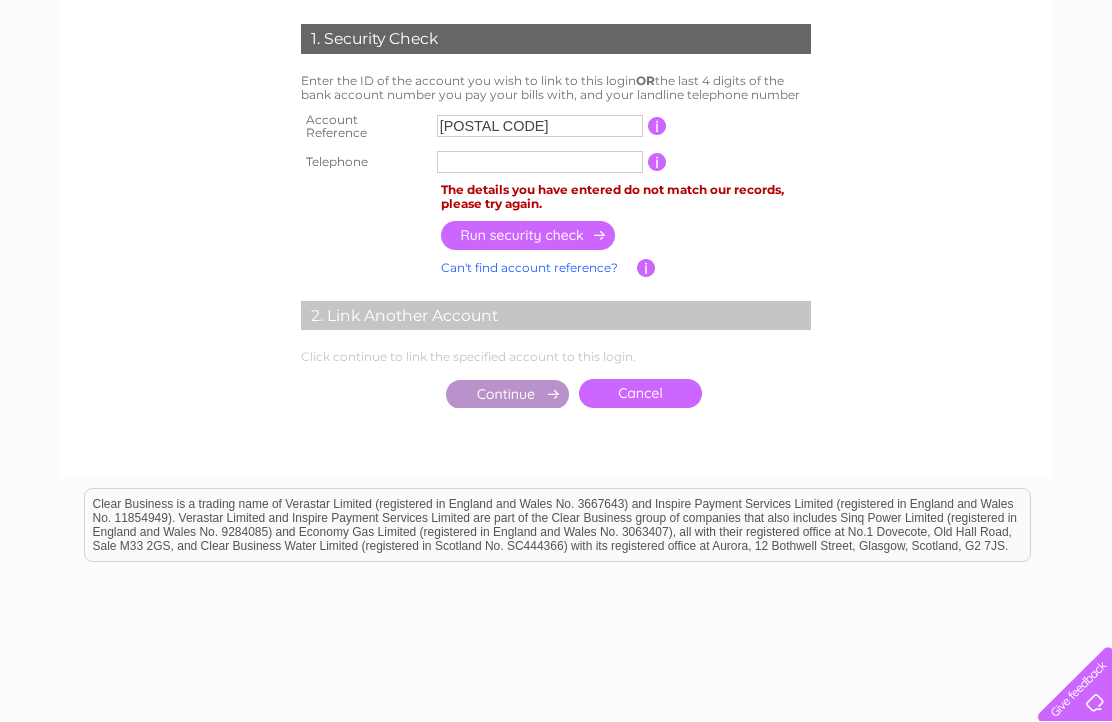 scroll, scrollTop: 281, scrollLeft: 0, axis: vertical 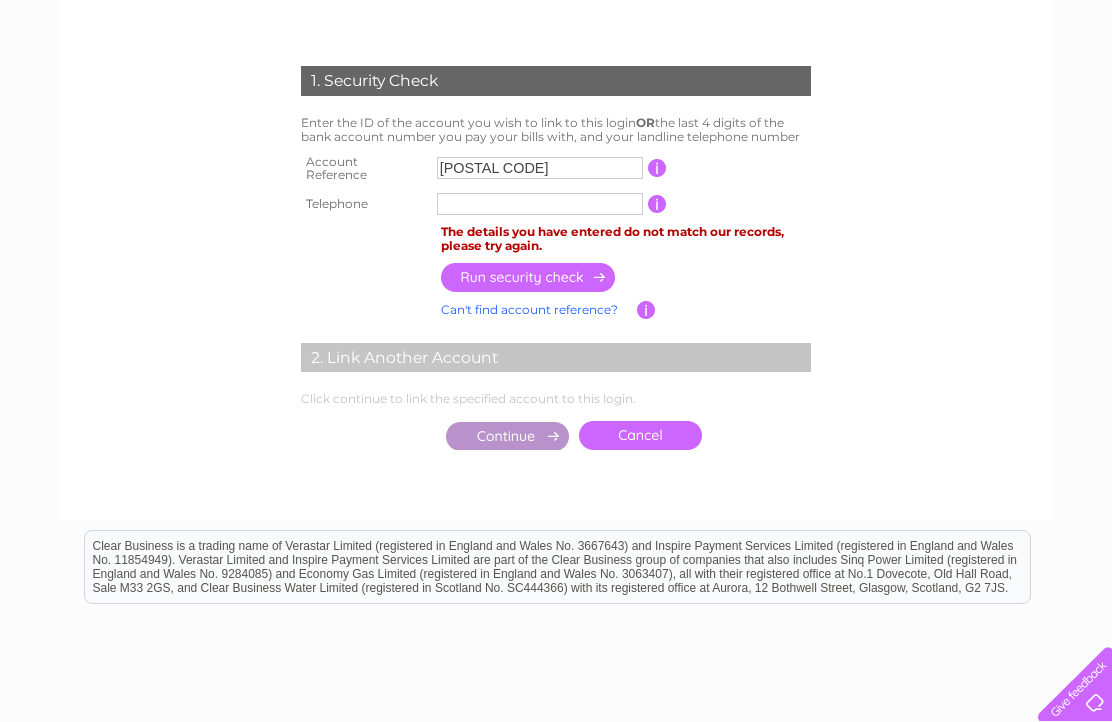 type 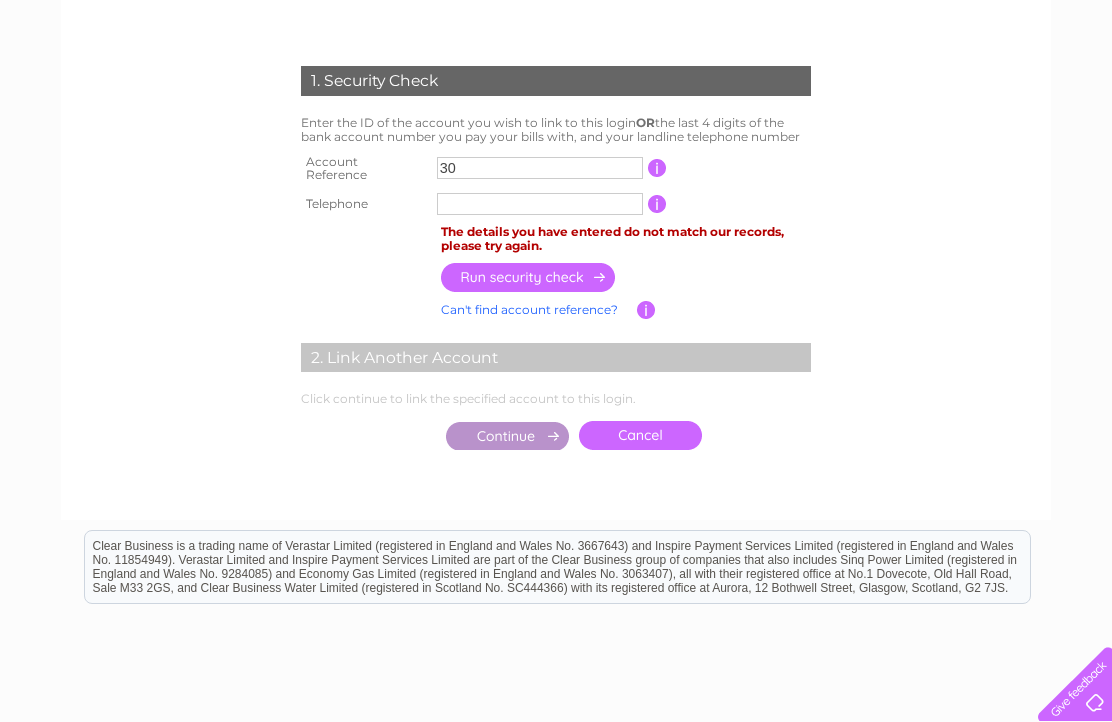 type on "3" 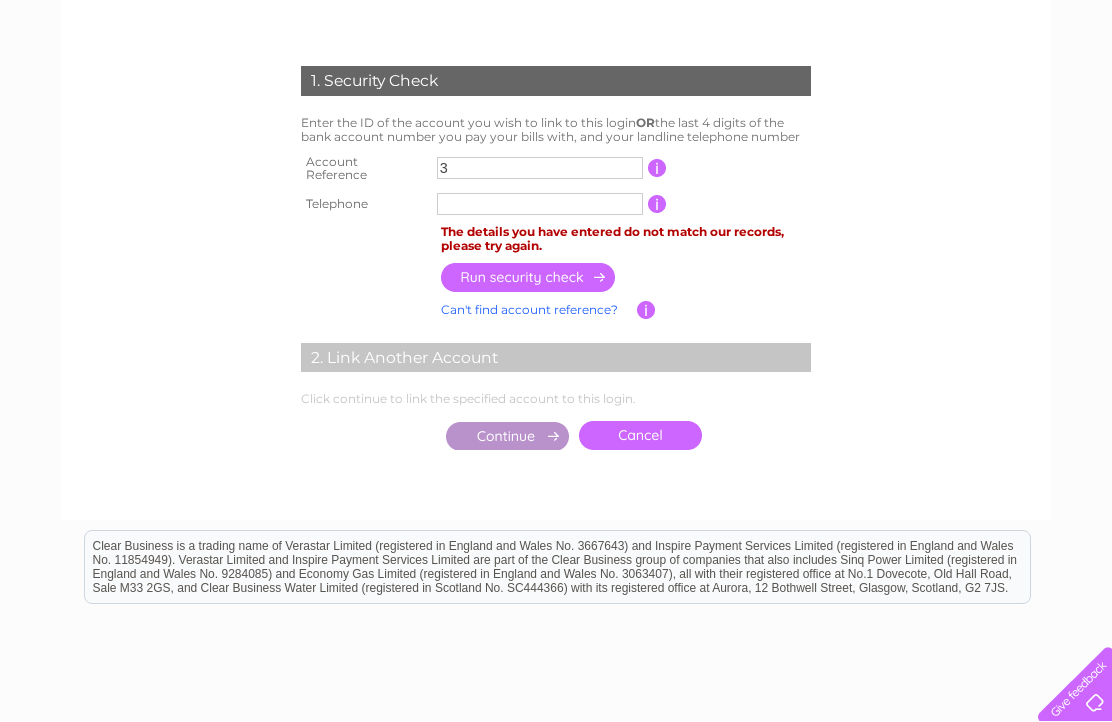 type 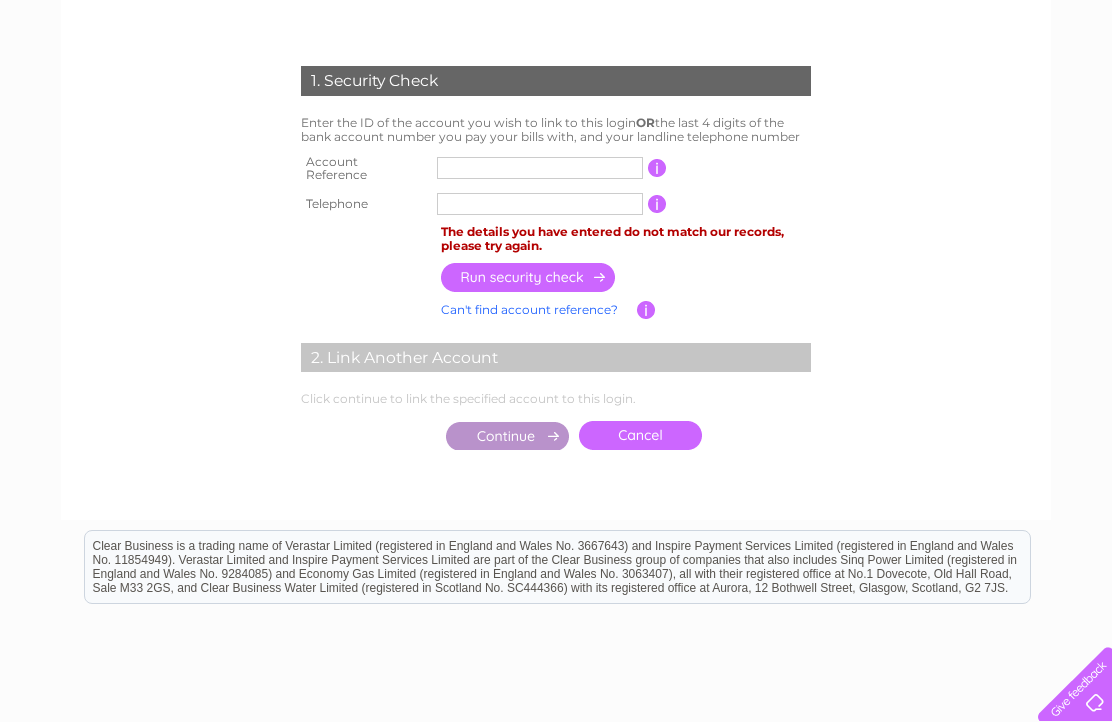 click on "Can't find account reference?" at bounding box center [529, 309] 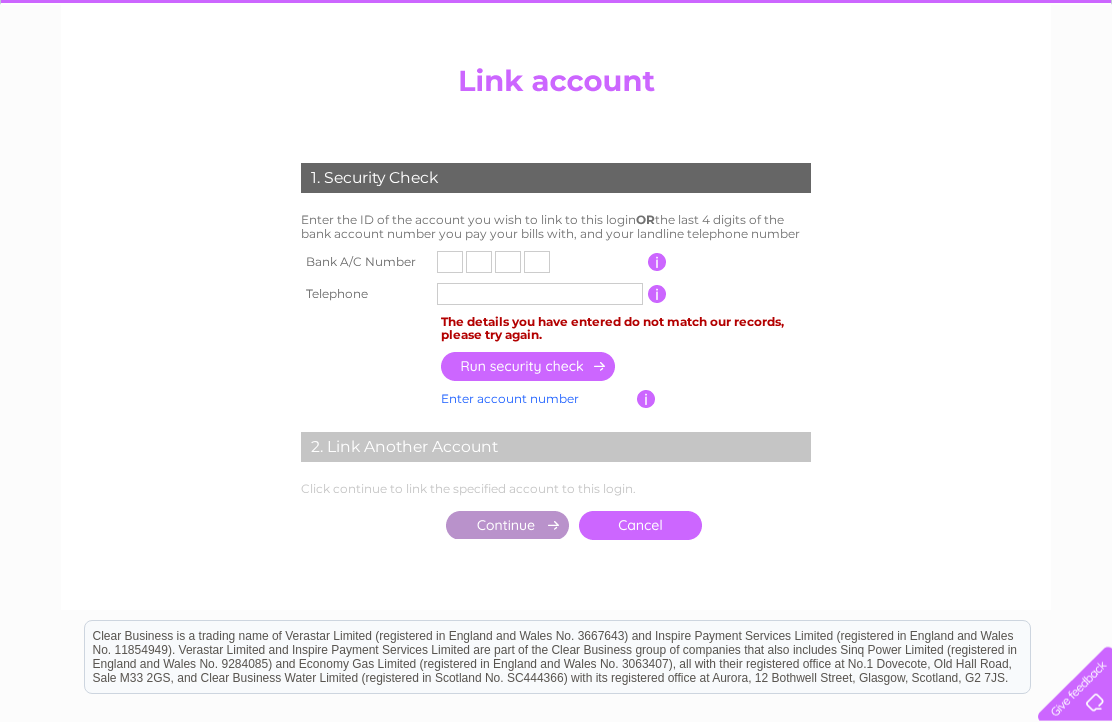scroll, scrollTop: 0, scrollLeft: 0, axis: both 